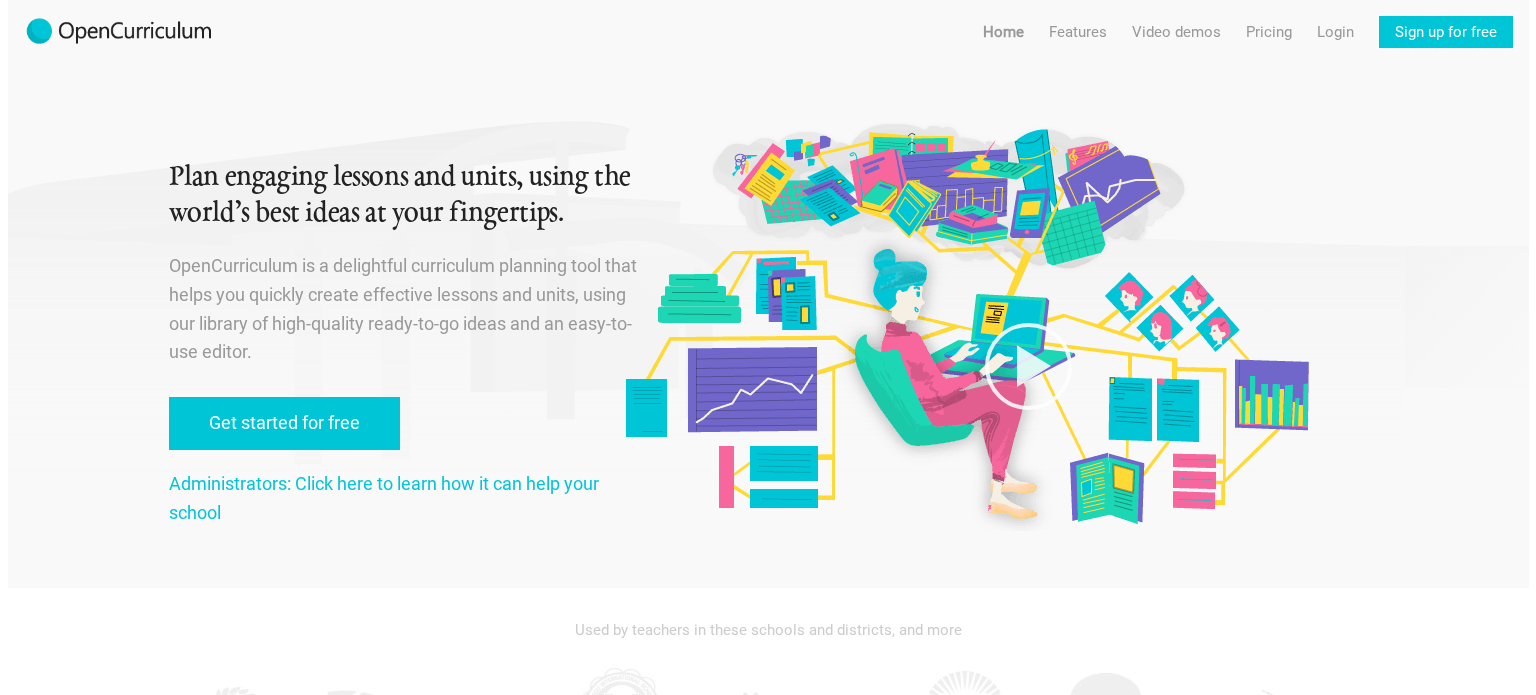 scroll, scrollTop: 0, scrollLeft: 0, axis: both 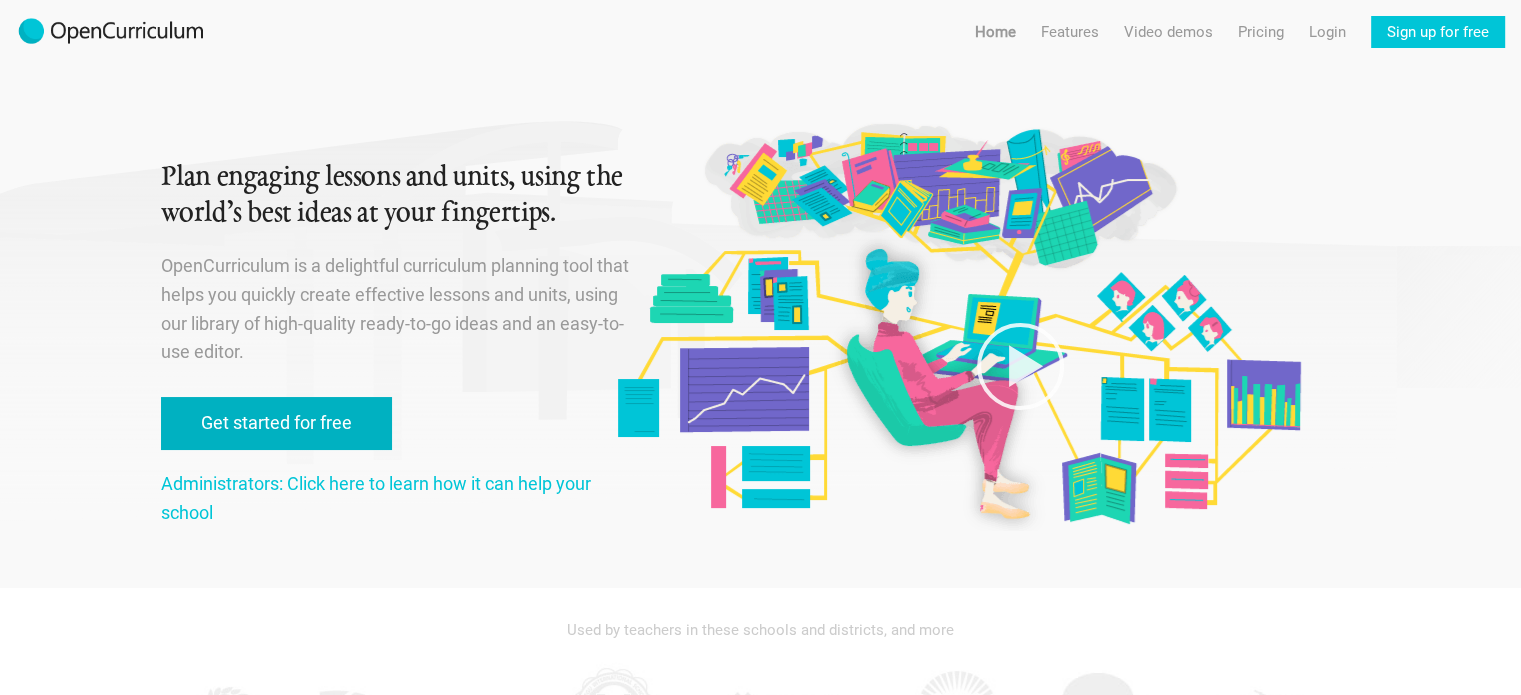click on "Get started for free" at bounding box center (276, 423) 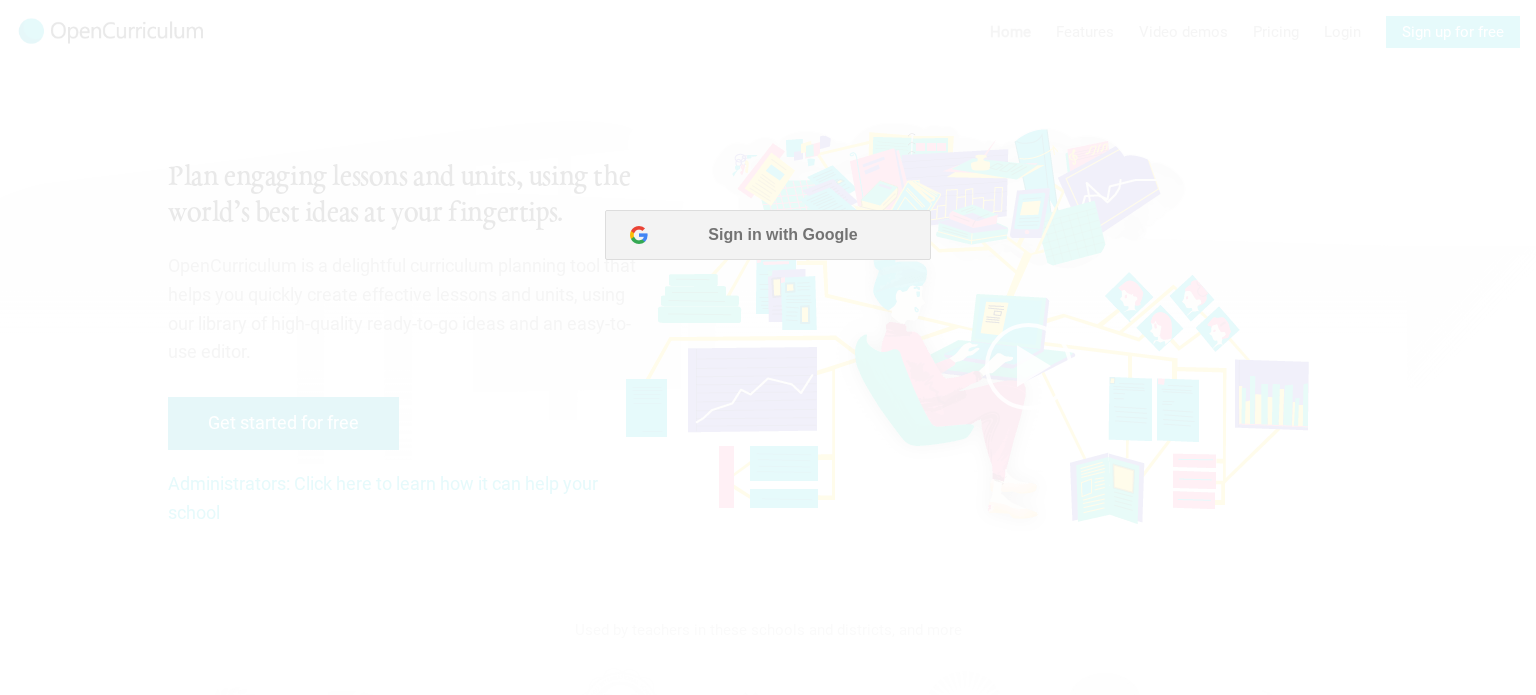 scroll, scrollTop: 0, scrollLeft: 0, axis: both 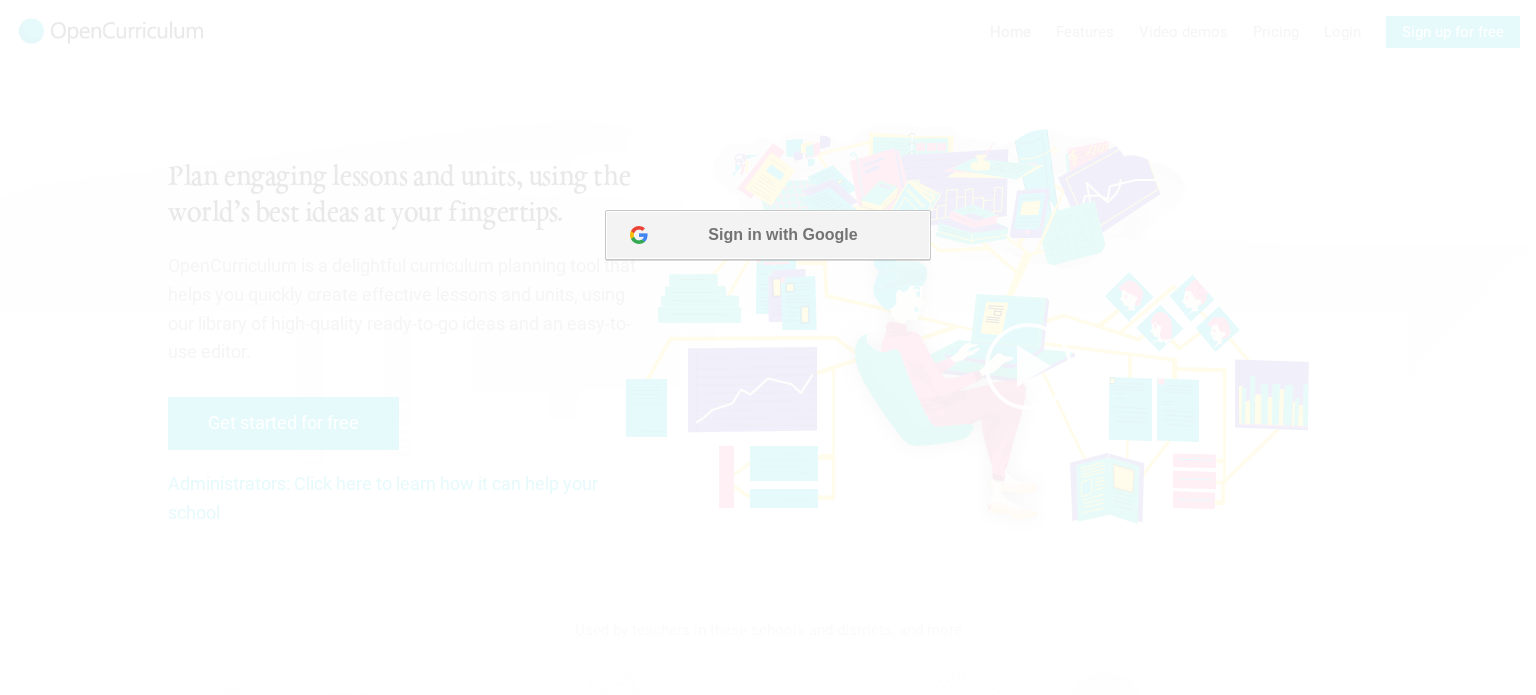 click on "Sign in with Google" at bounding box center [767, 235] 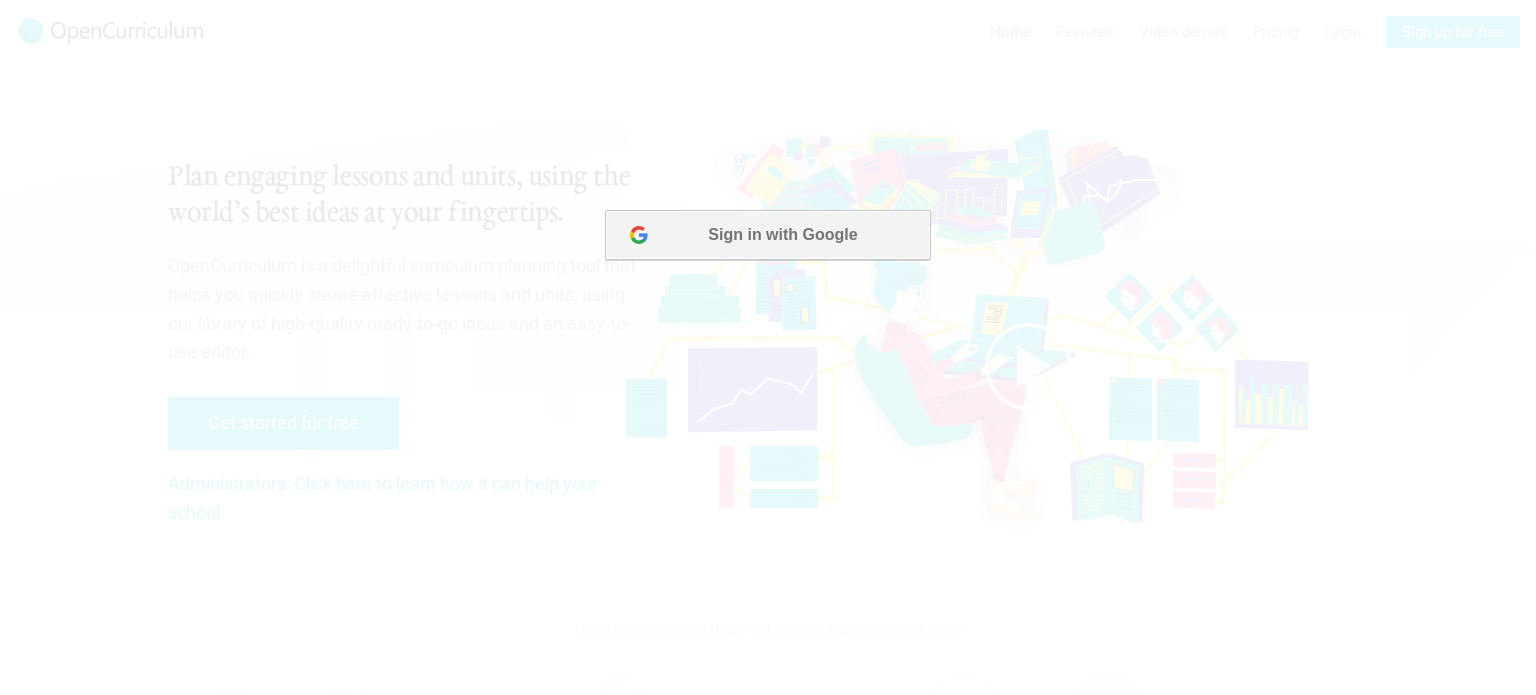 click on "Sign in with Google" at bounding box center (767, 235) 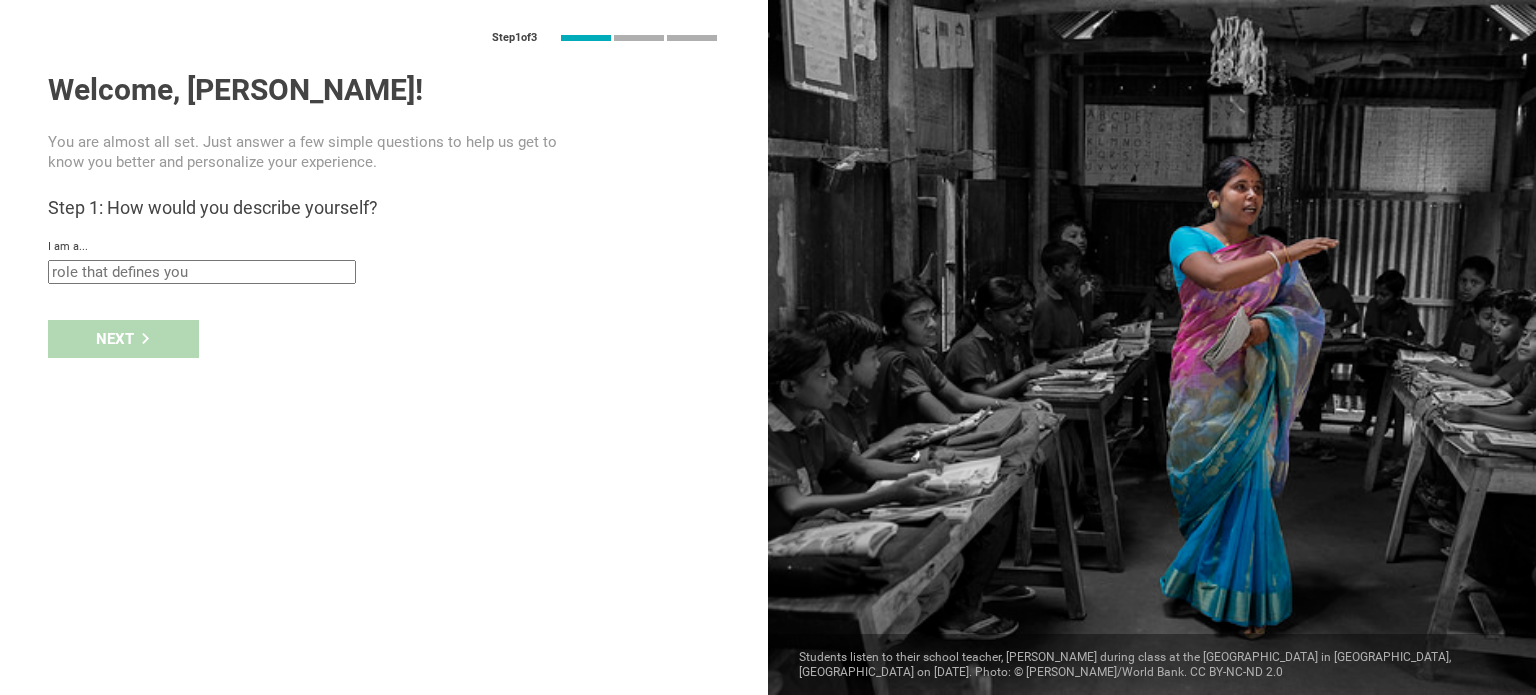click at bounding box center [202, 272] 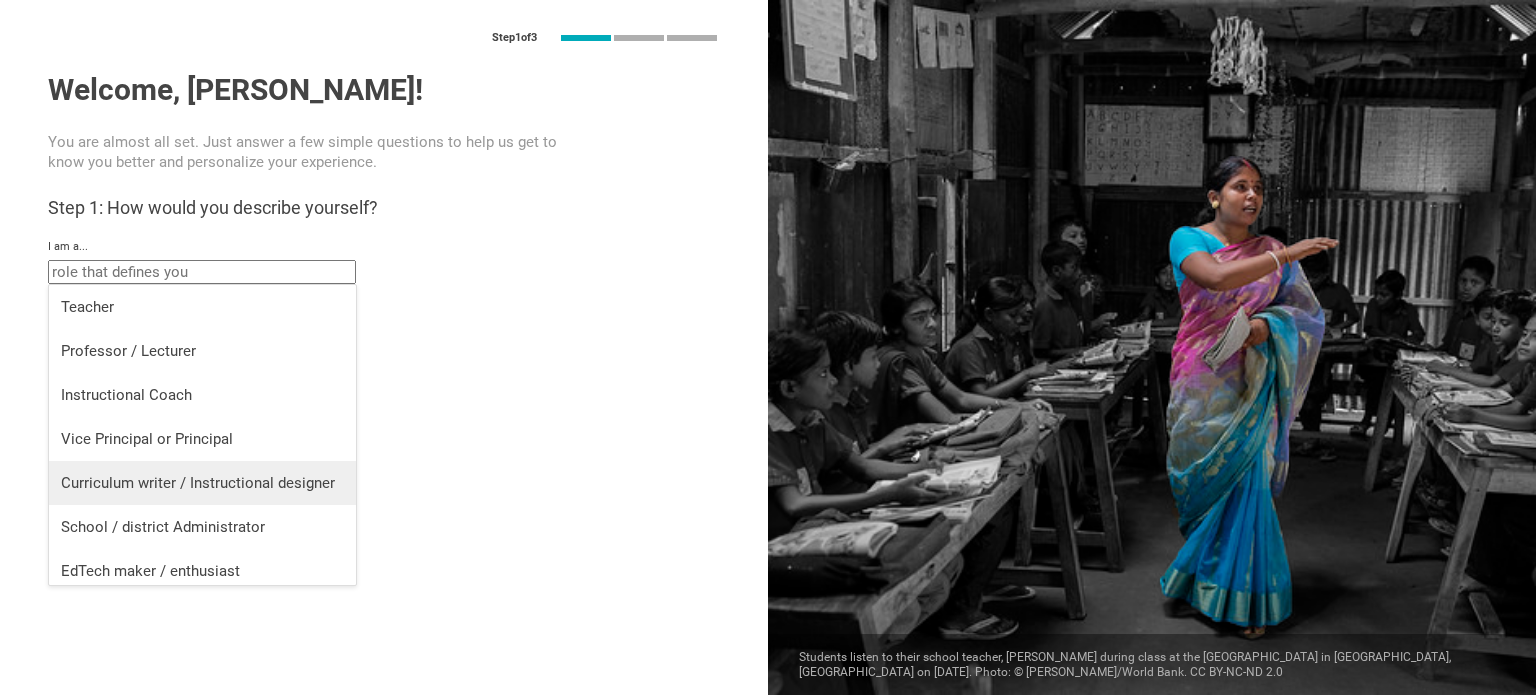 scroll, scrollTop: 8, scrollLeft: 0, axis: vertical 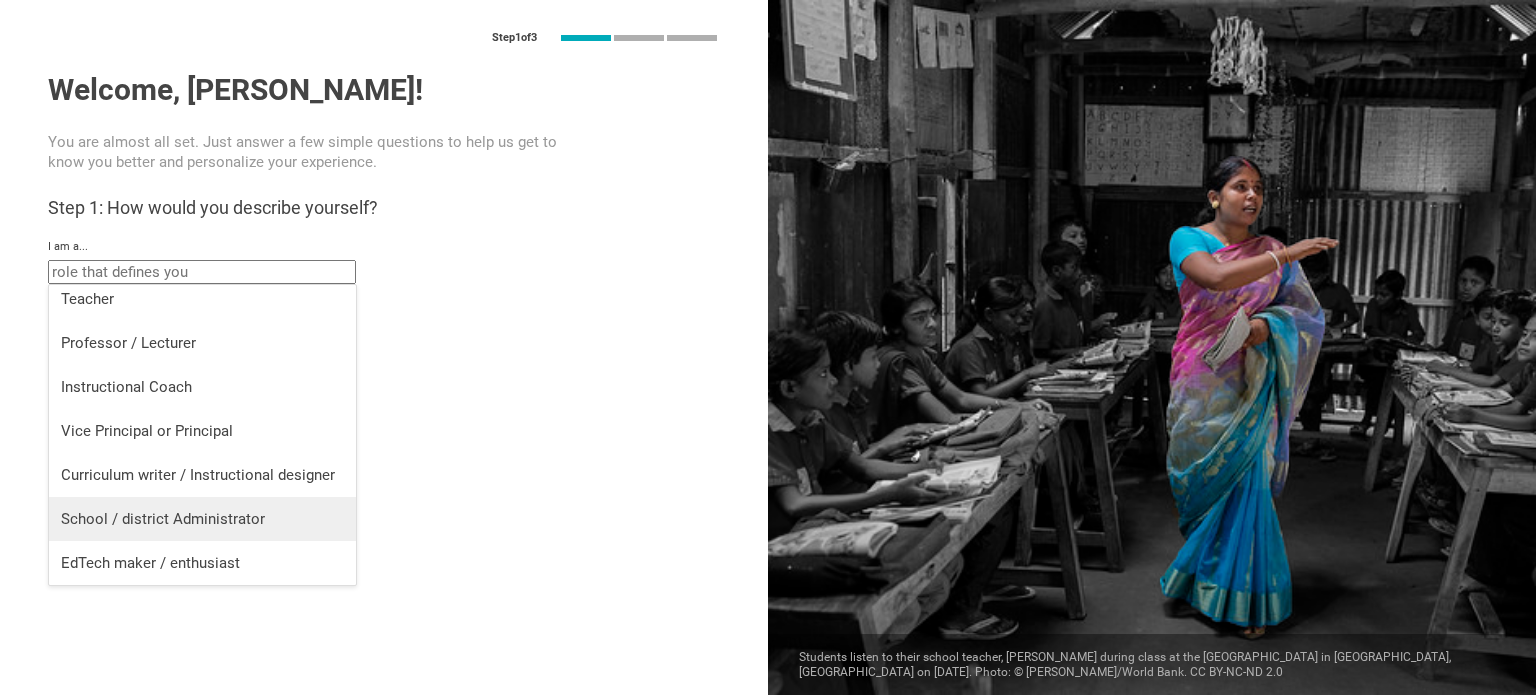 click on "School / district Administrator" at bounding box center (202, 519) 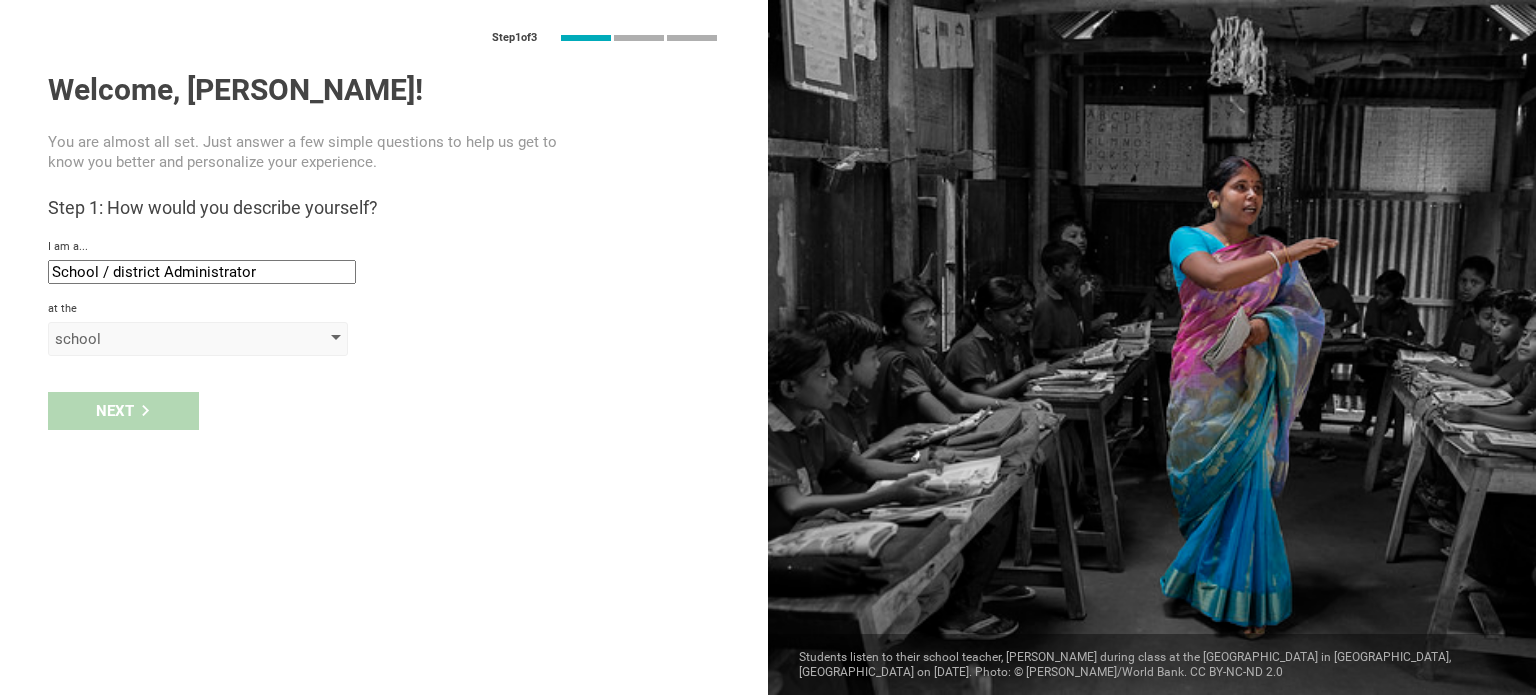 click on "school" at bounding box center (169, 339) 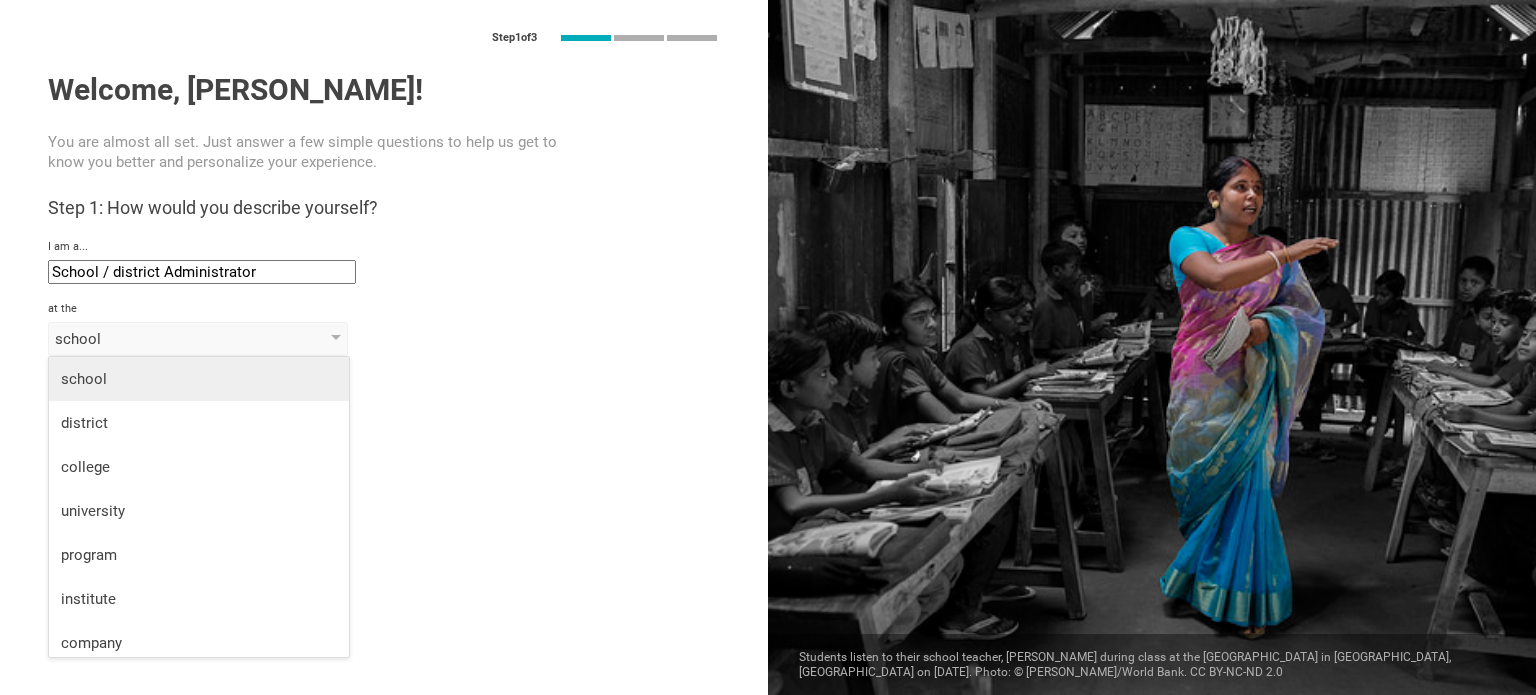 click on "school" at bounding box center (199, 379) 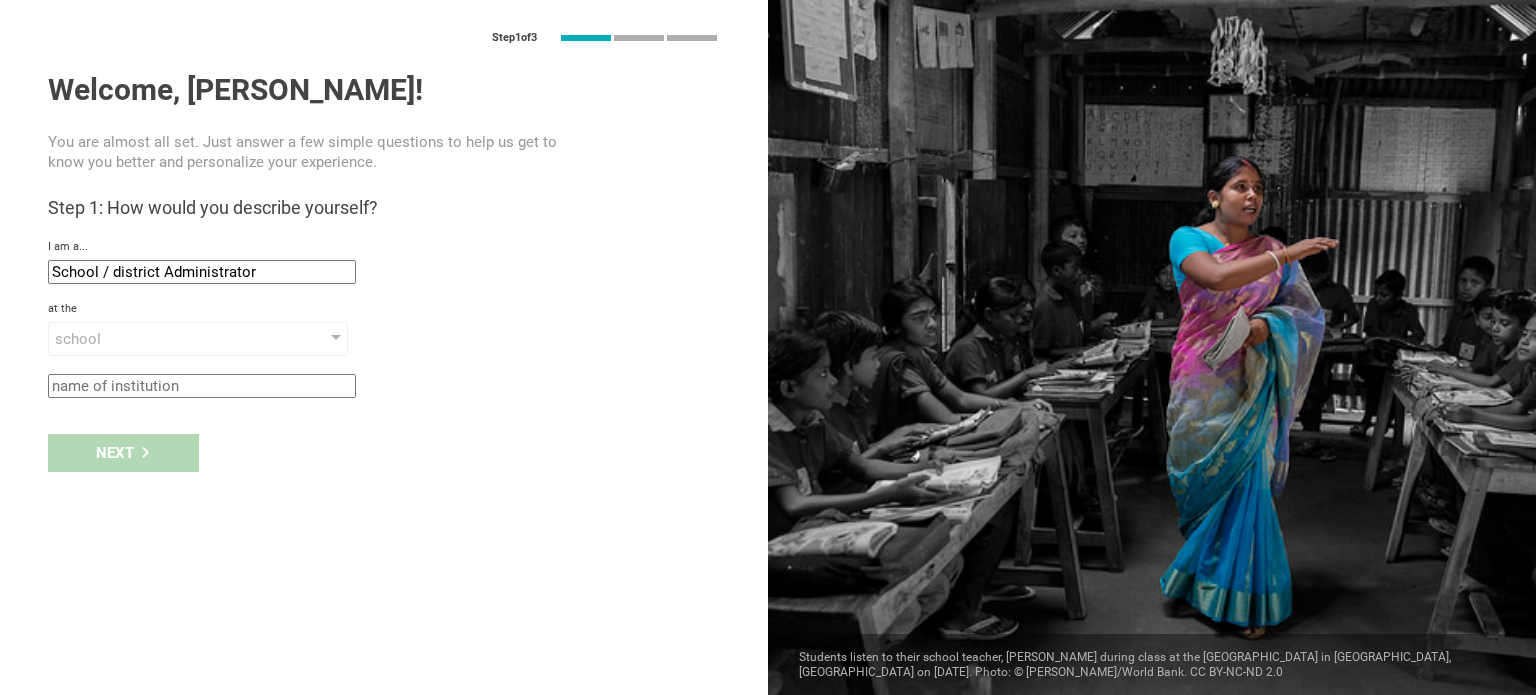 click 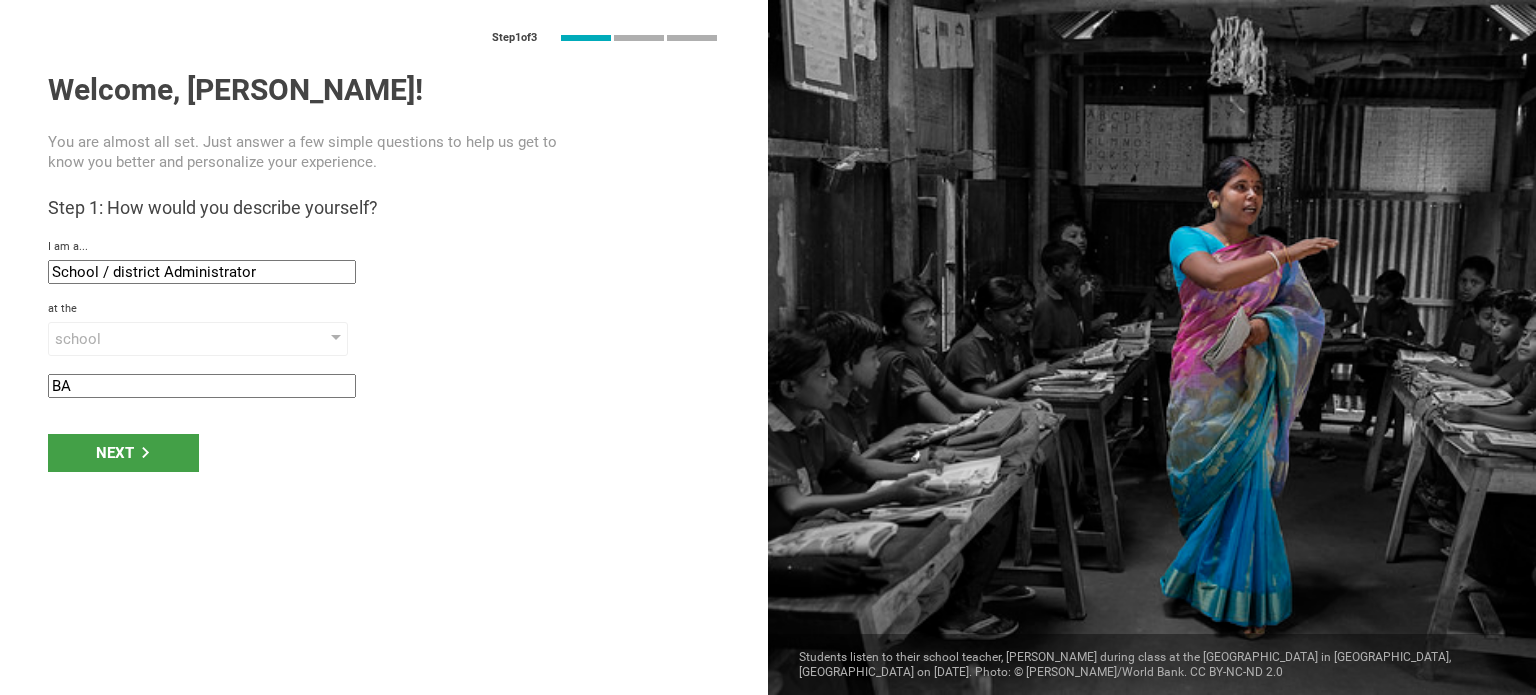 type on "B" 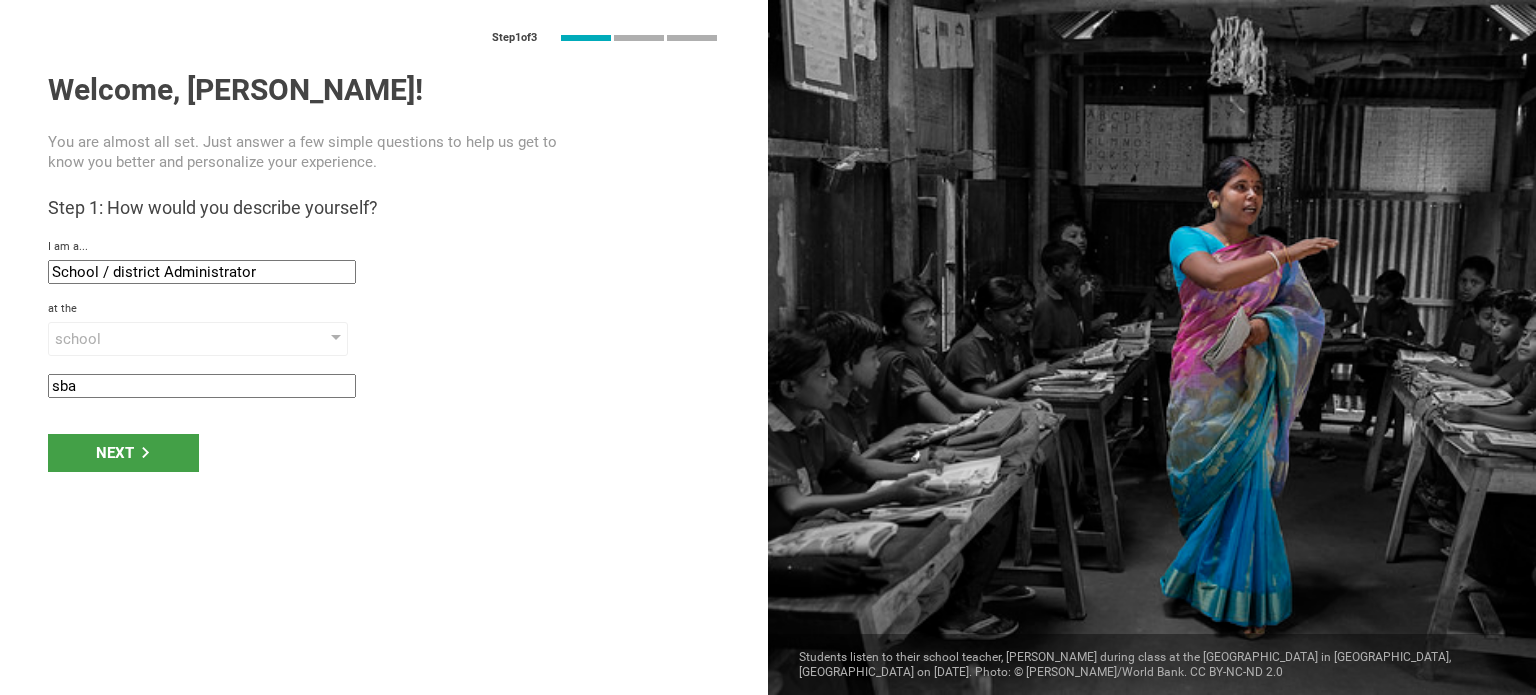 click on "sba" 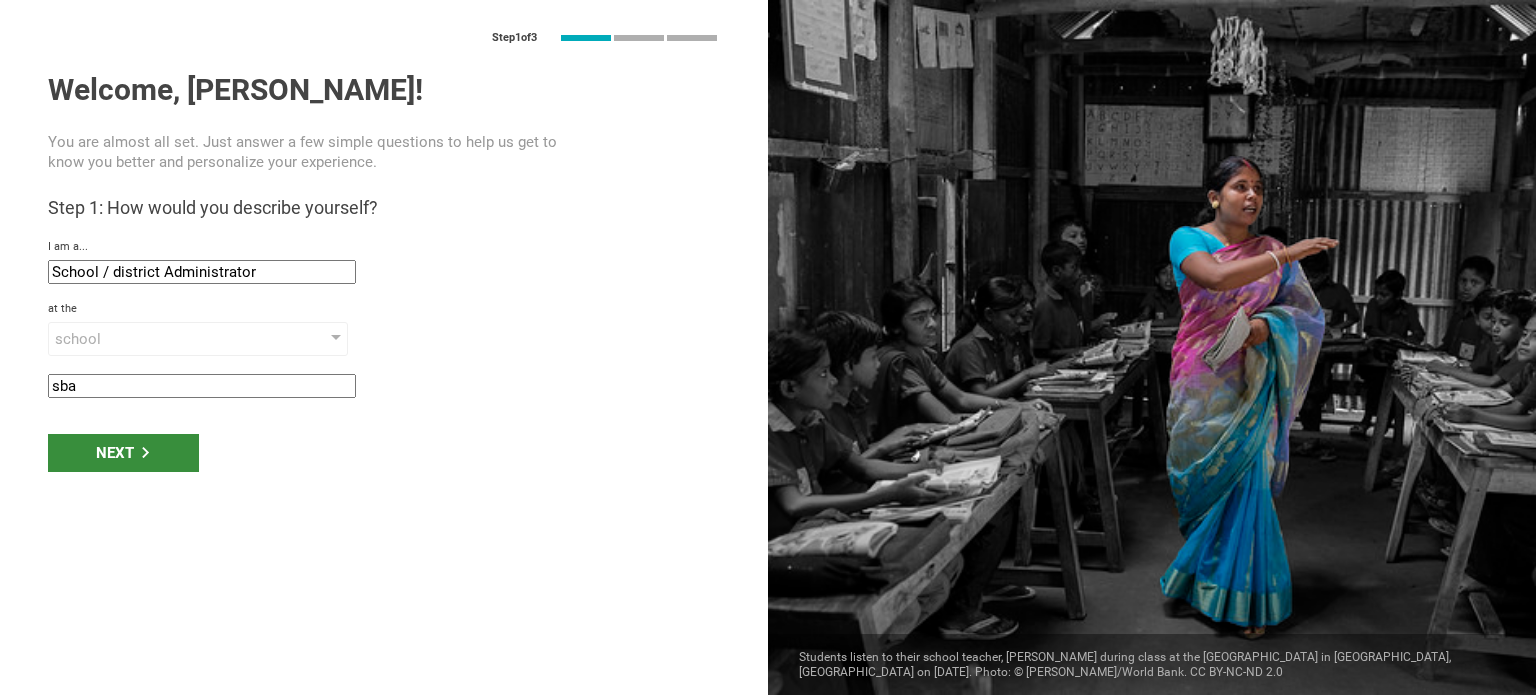 click on "Next" at bounding box center (123, 453) 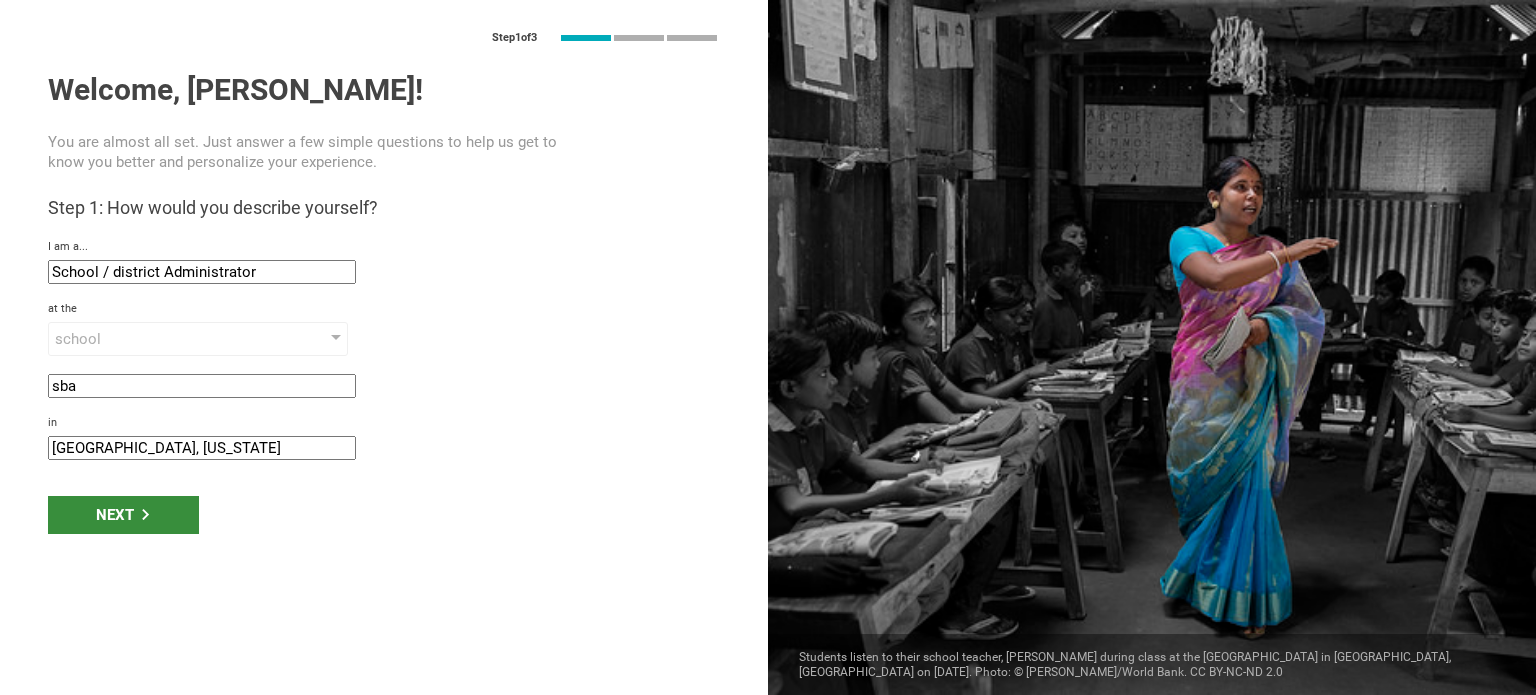 click on "Next" at bounding box center (123, 515) 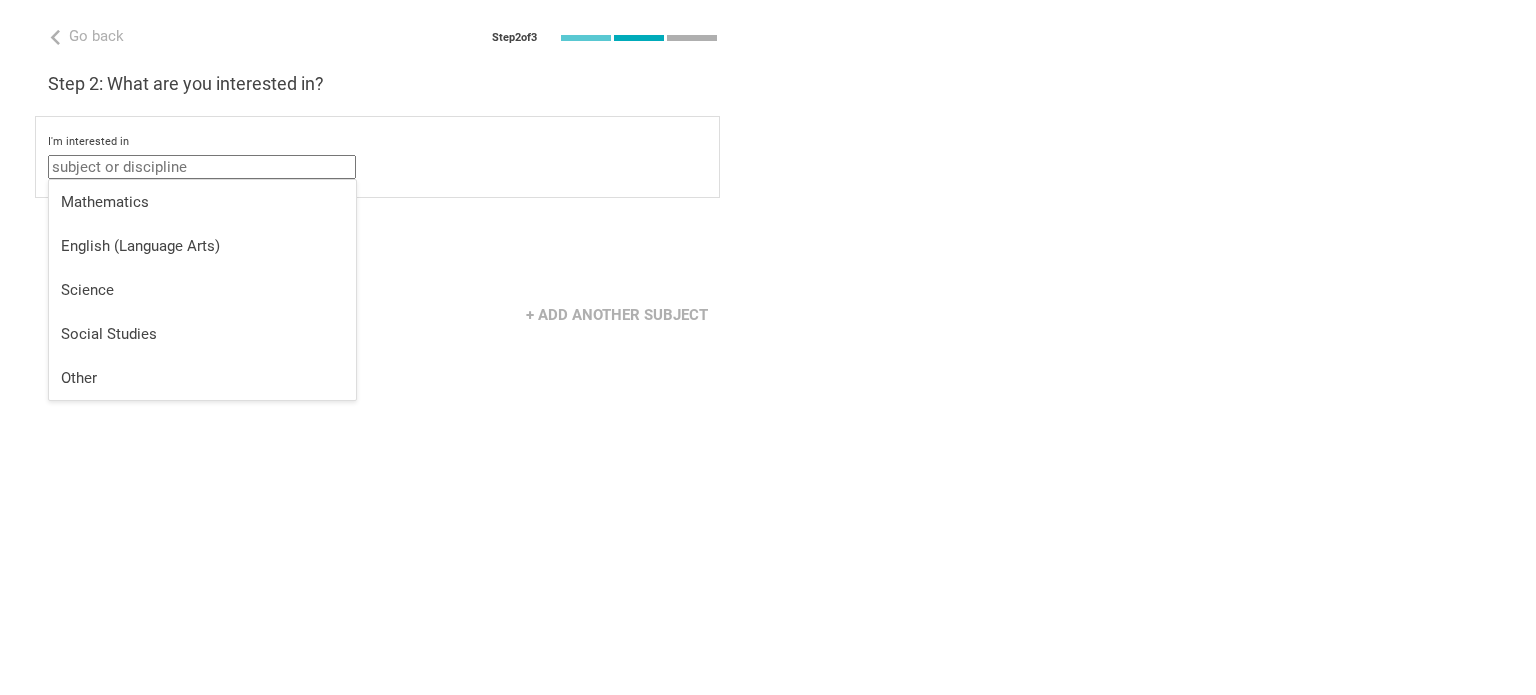 click at bounding box center [202, 167] 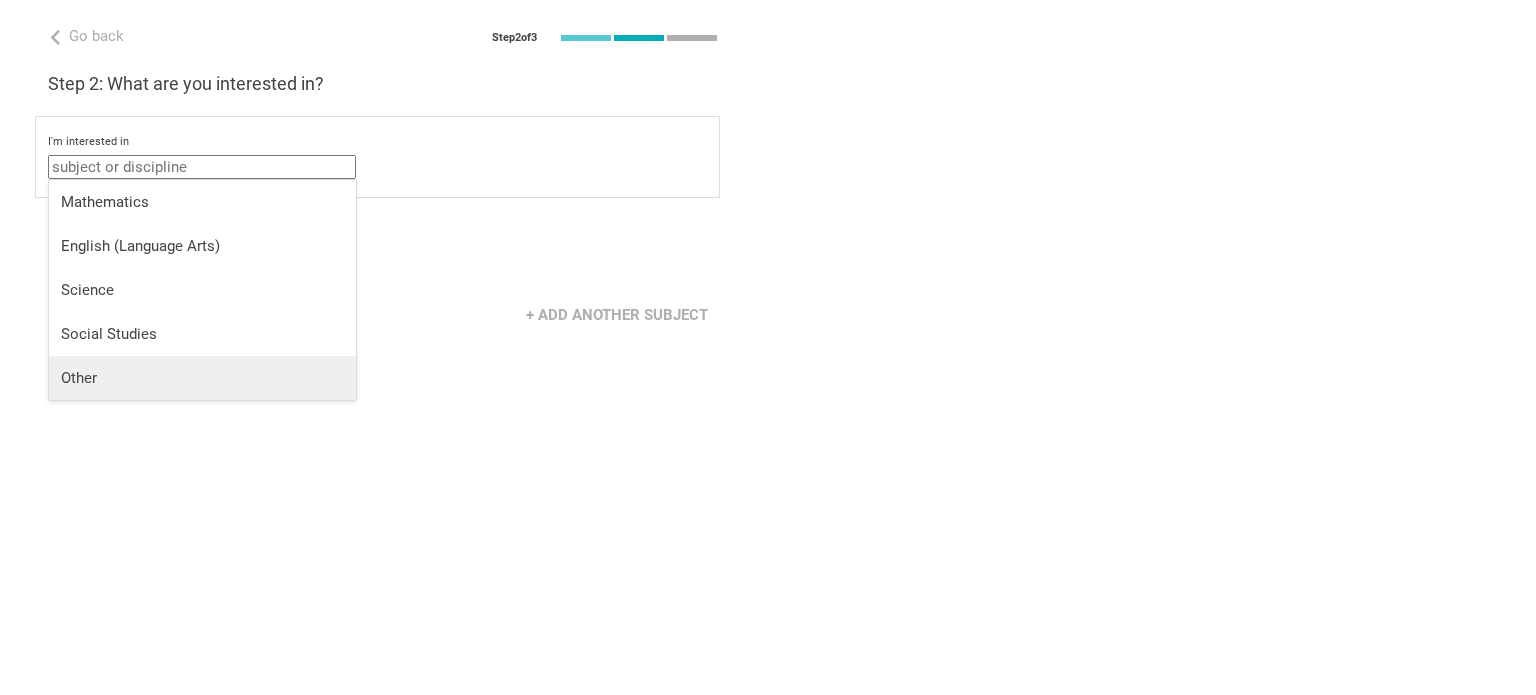 click on "Other" at bounding box center [202, 378] 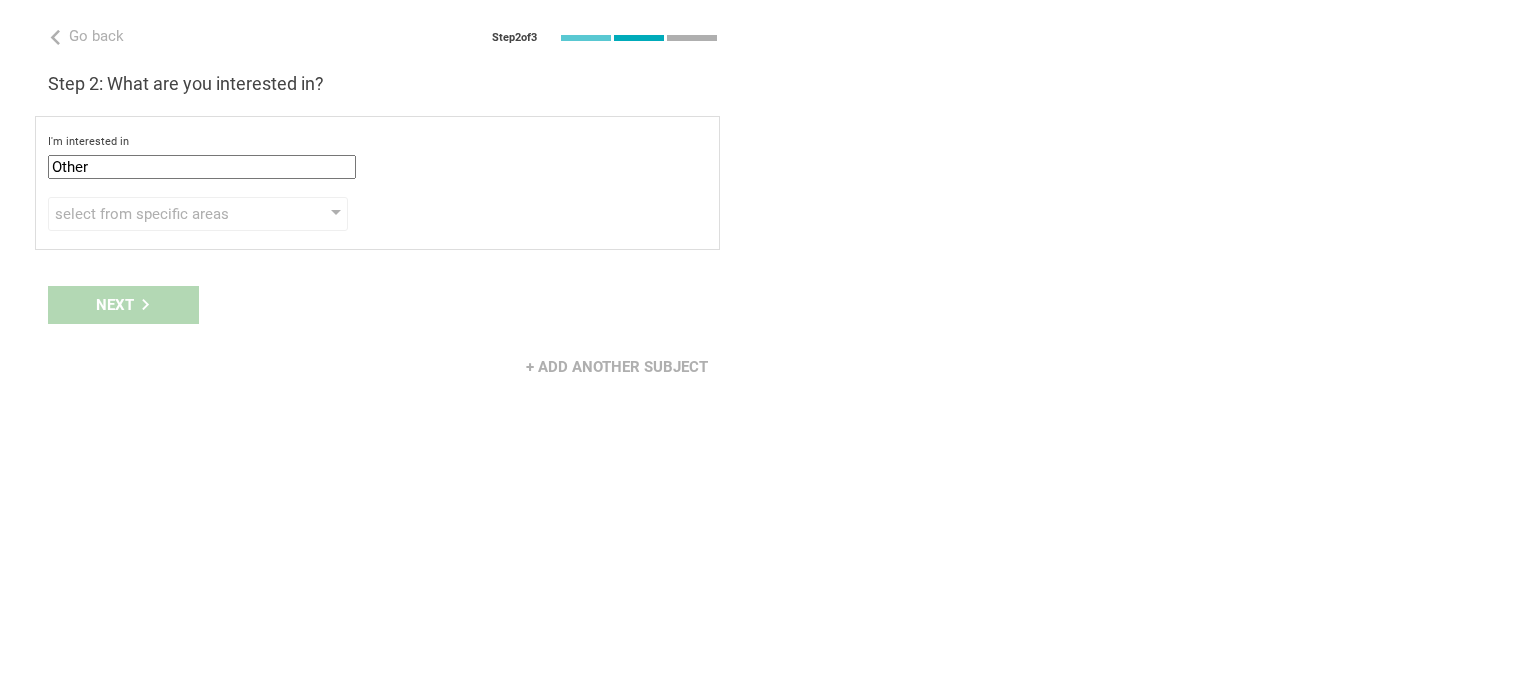 click on "I'm interested in Other Mathematics English (Language Arts) Science Social Studies Other select from specific areas Humanities & Arts Languages Sciences Physical Education Technology Life & career skills Other technical skills at the proficiency of Grade Grade Class Year Level Standard select from grades 1 2 3 4 5 6 7 8 9 10 11 12 13" at bounding box center [377, 183] 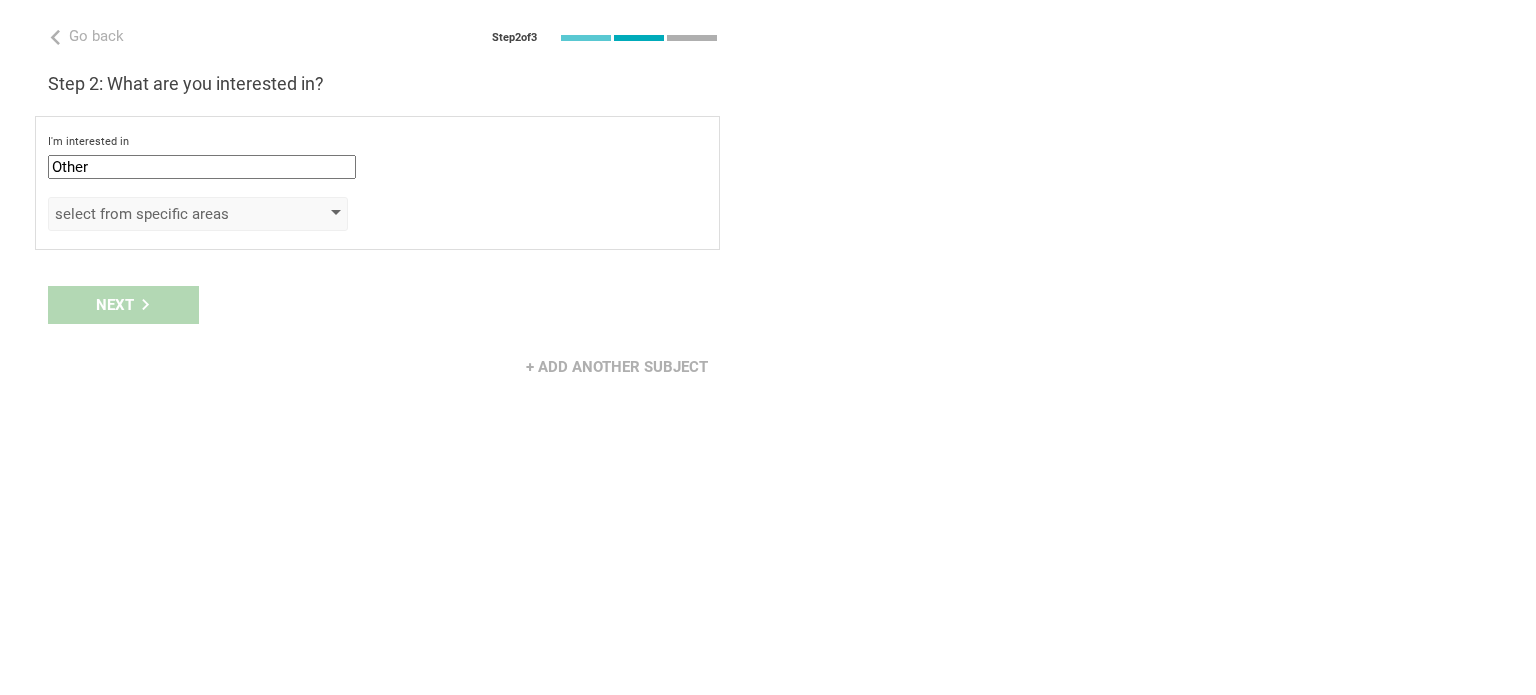 click on "select from specific areas" at bounding box center (169, 214) 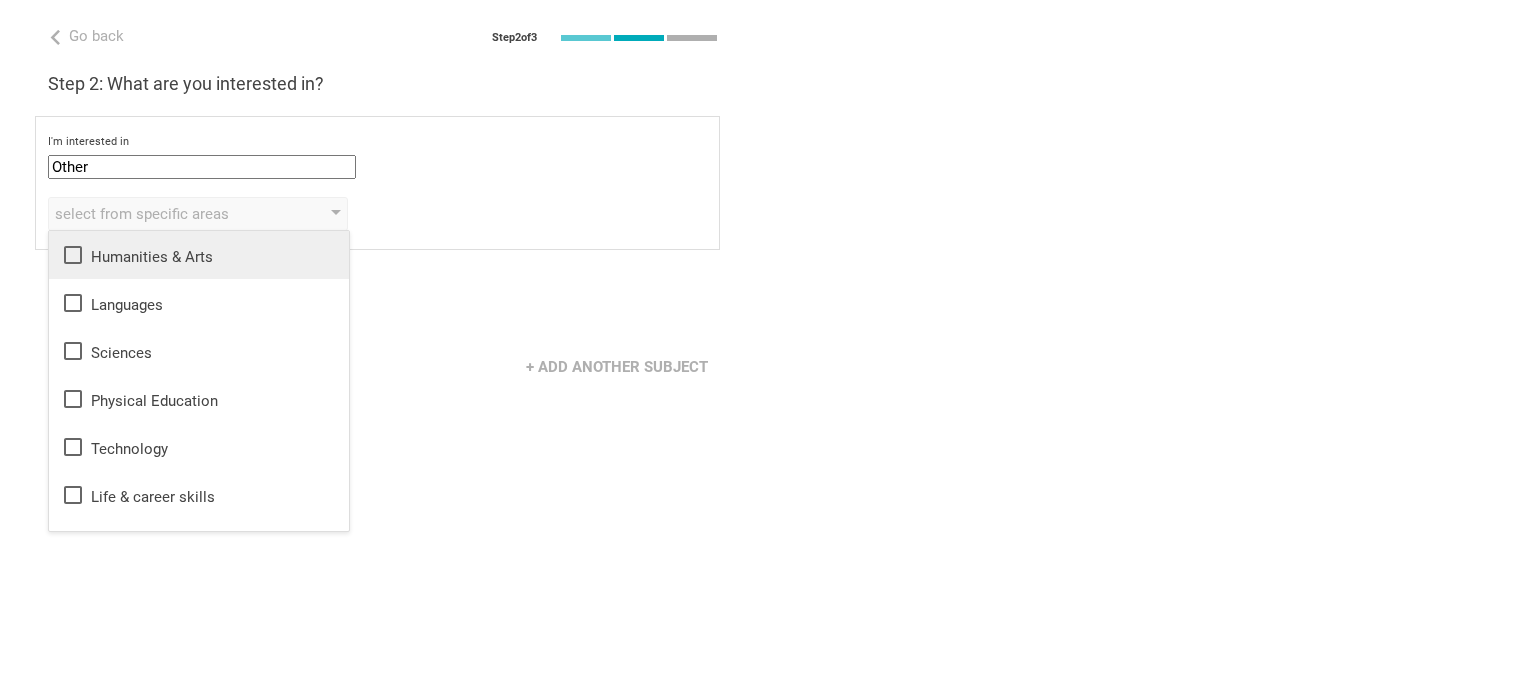 click on "Humanities & Arts" at bounding box center (199, 255) 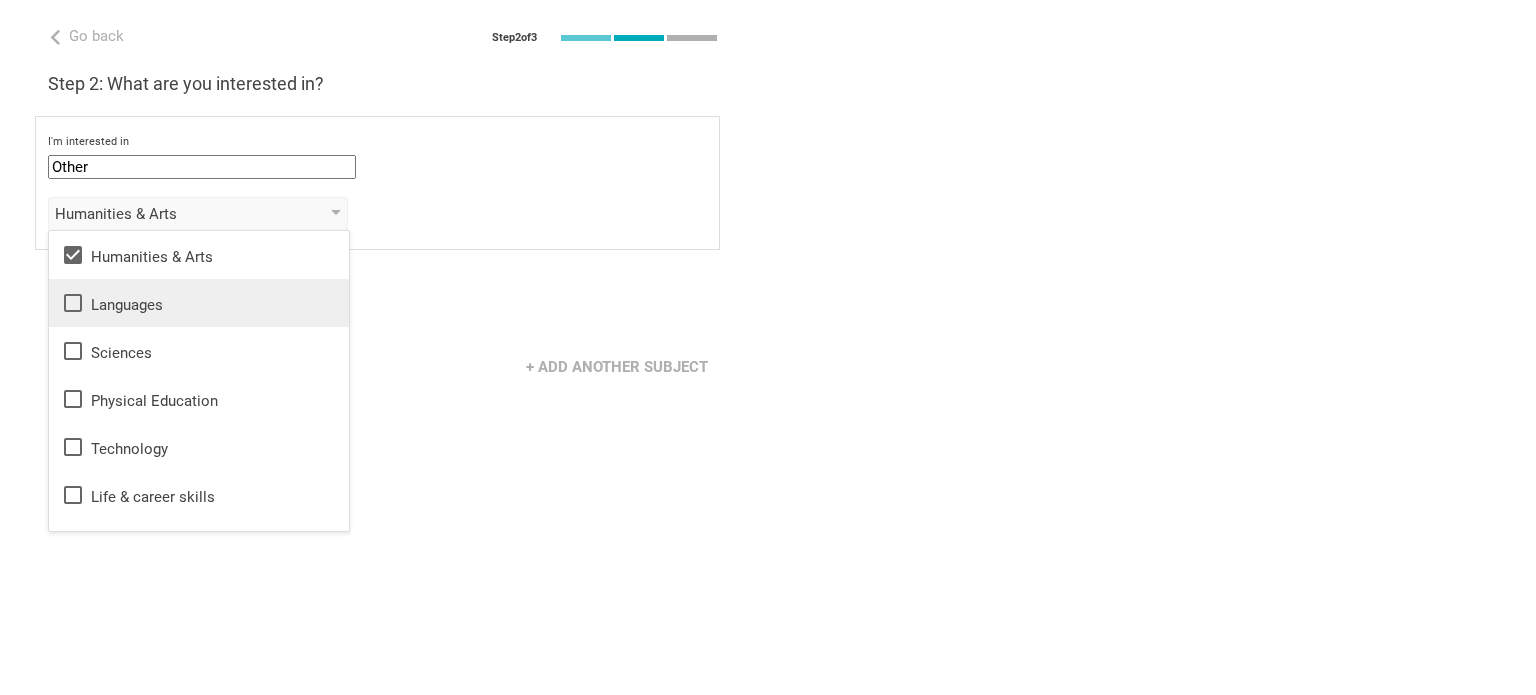 click on "Languages" at bounding box center [199, 303] 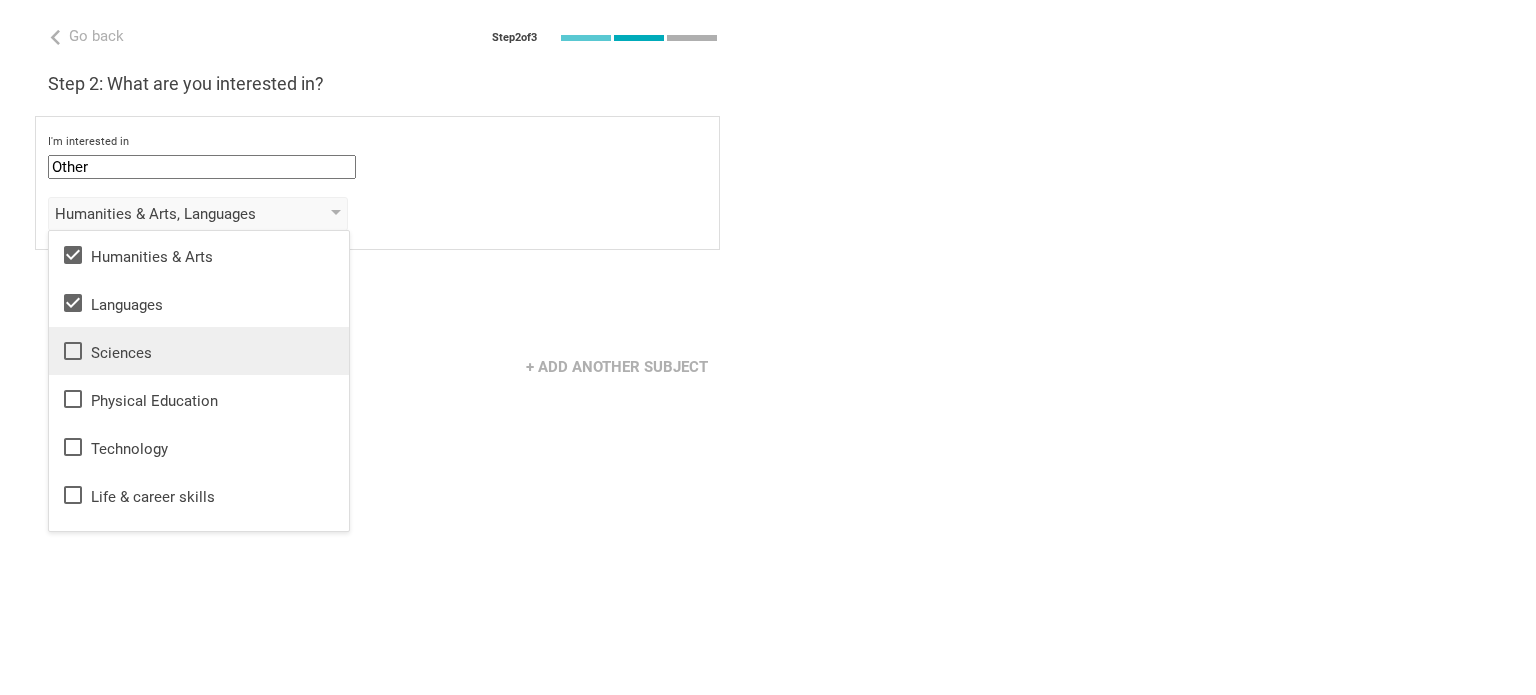 click on "Sciences" at bounding box center [199, 351] 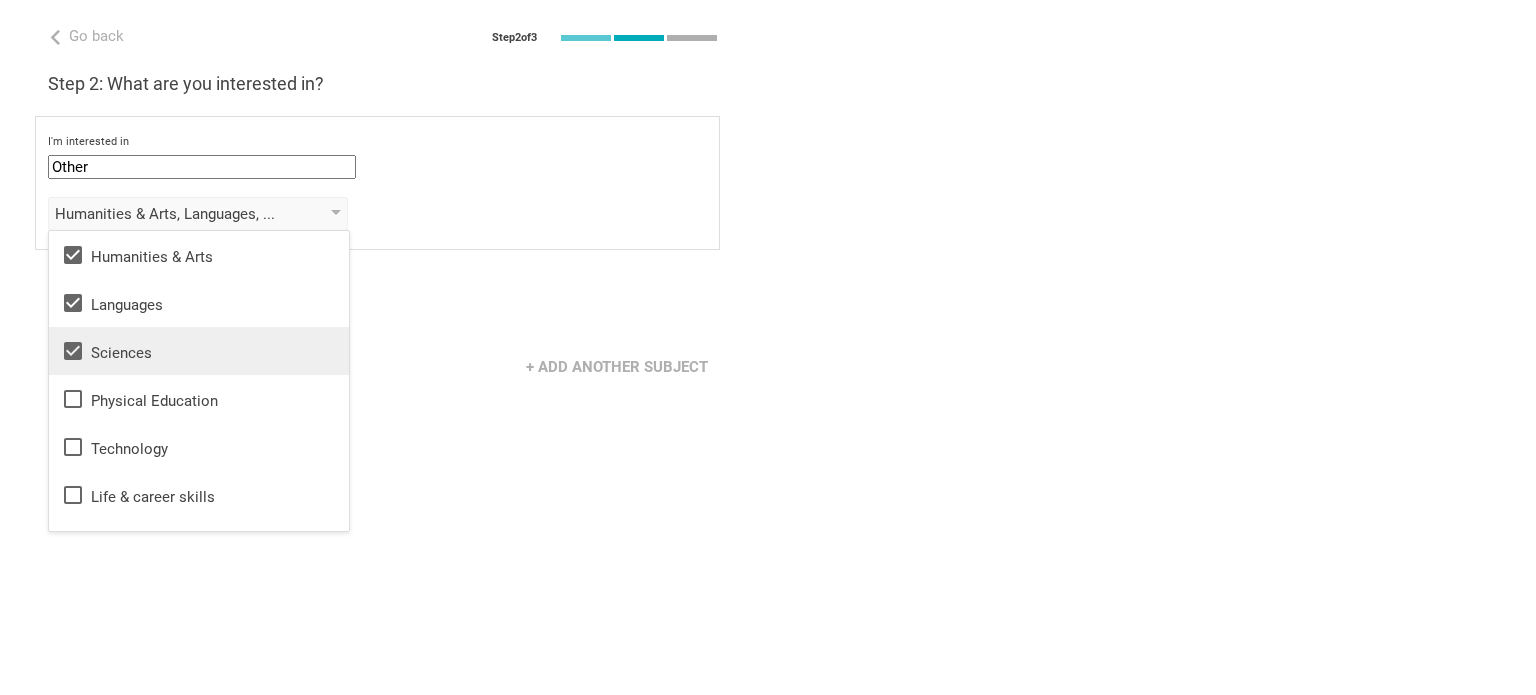 click on "Sciences" at bounding box center [199, 351] 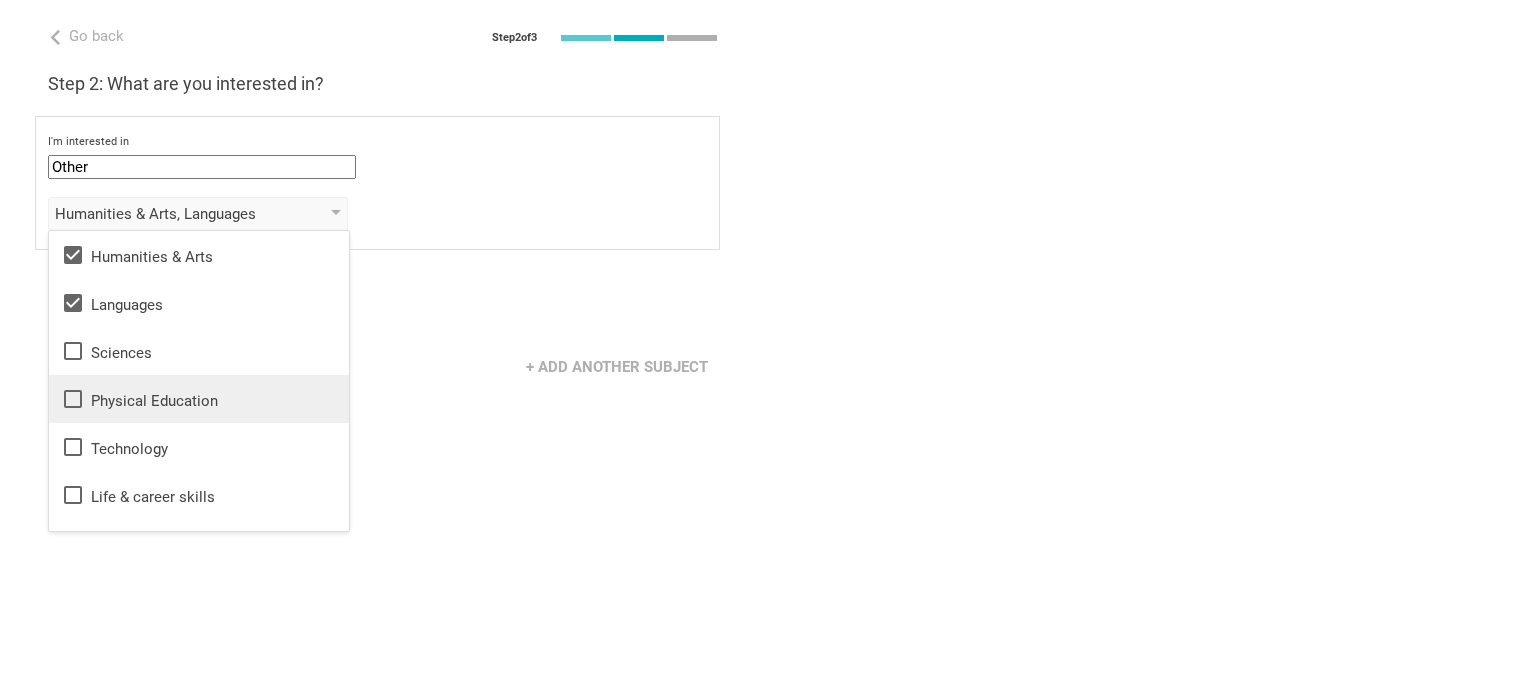 click on "Physical Education" at bounding box center (199, 399) 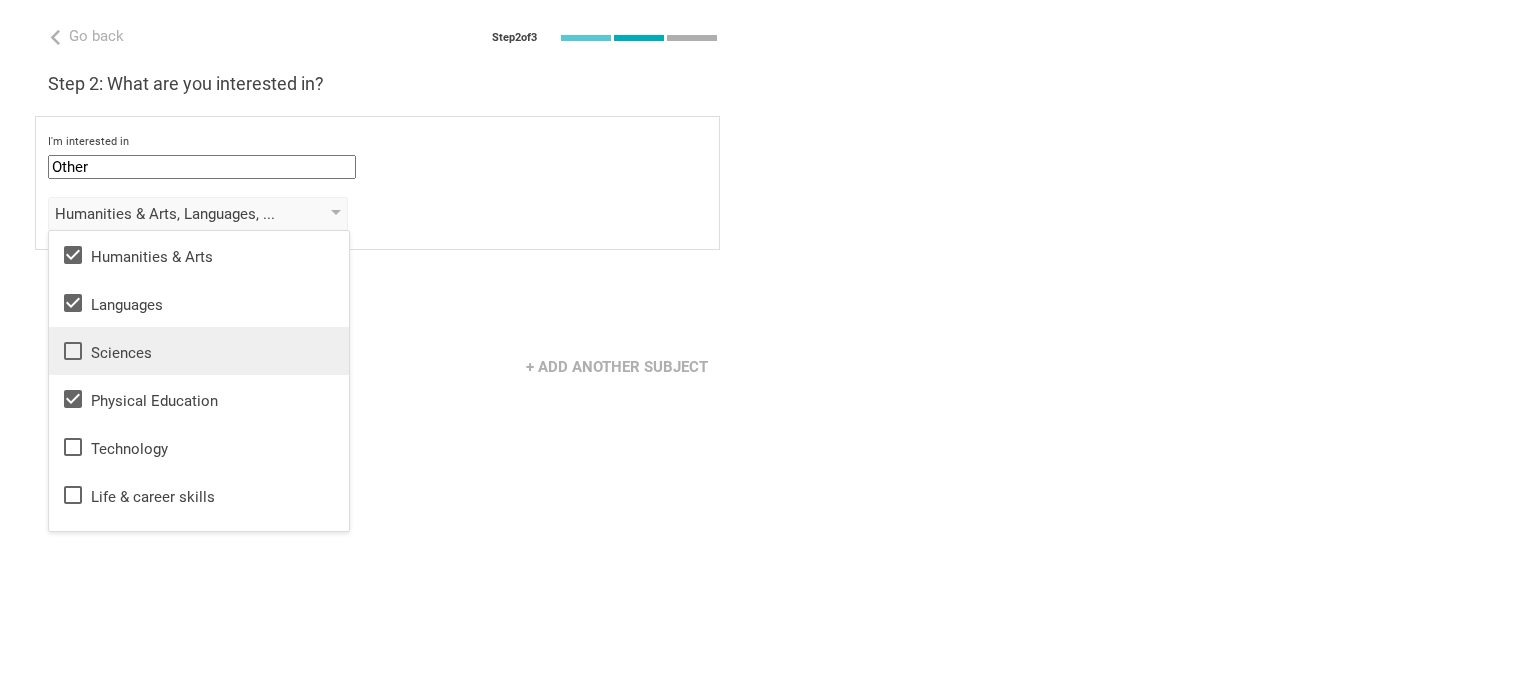 click on "Sciences" at bounding box center [199, 351] 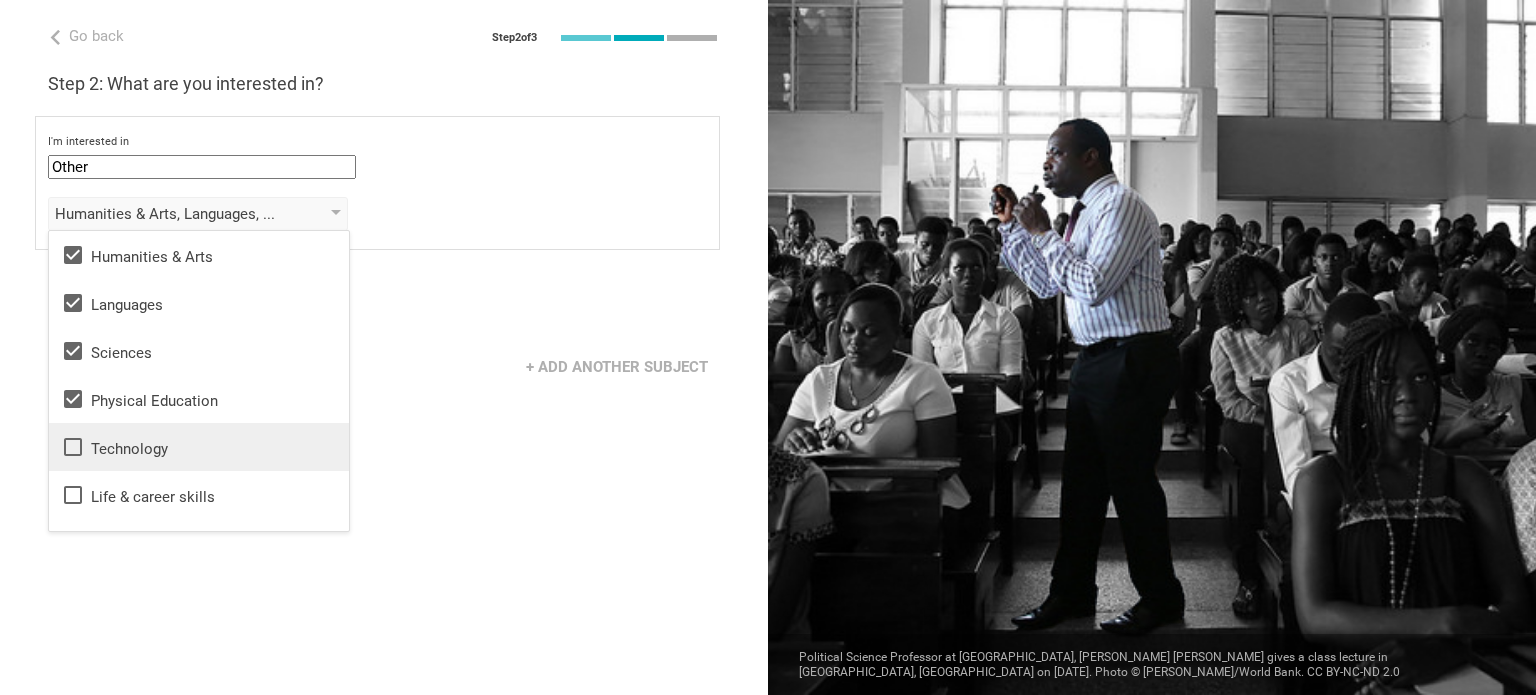 click on "Technology" at bounding box center [199, 447] 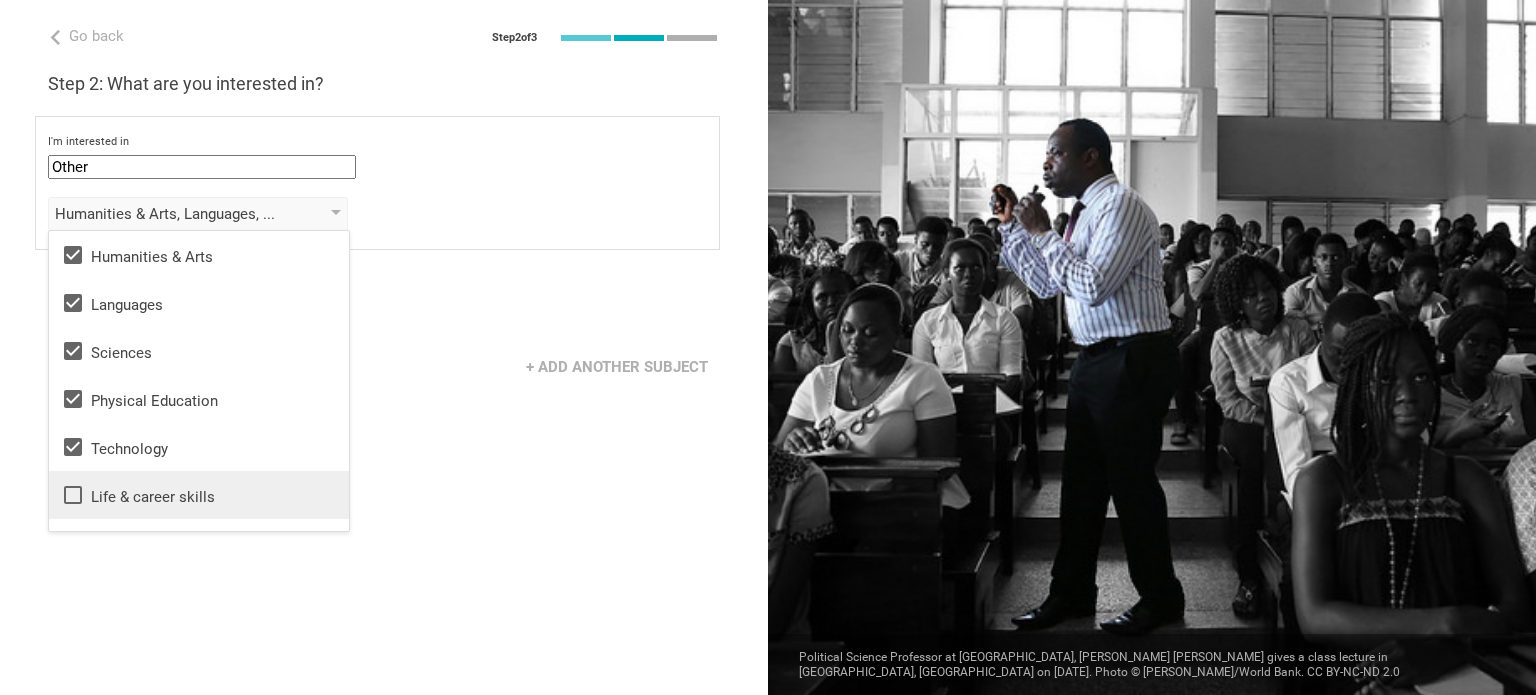 click on "Life & career skills" at bounding box center [199, 495] 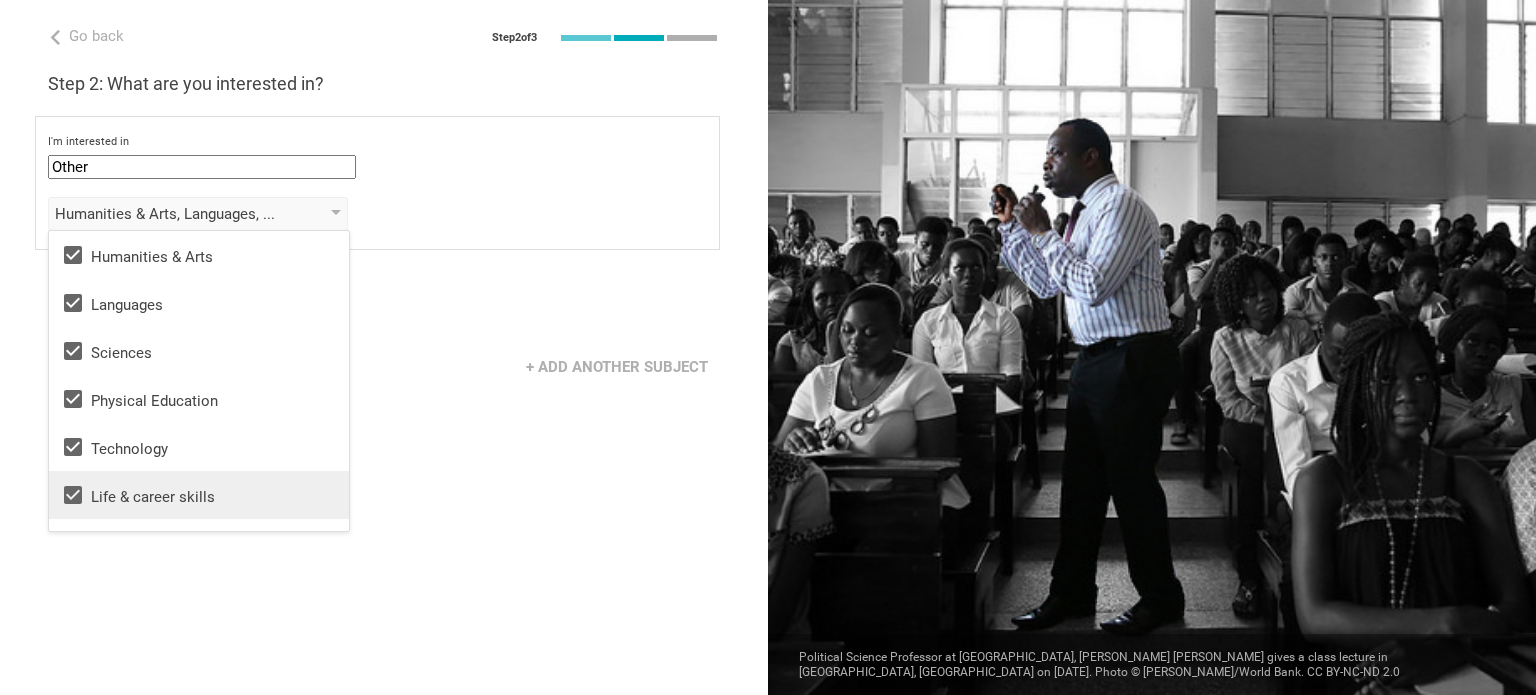 scroll, scrollTop: 36, scrollLeft: 0, axis: vertical 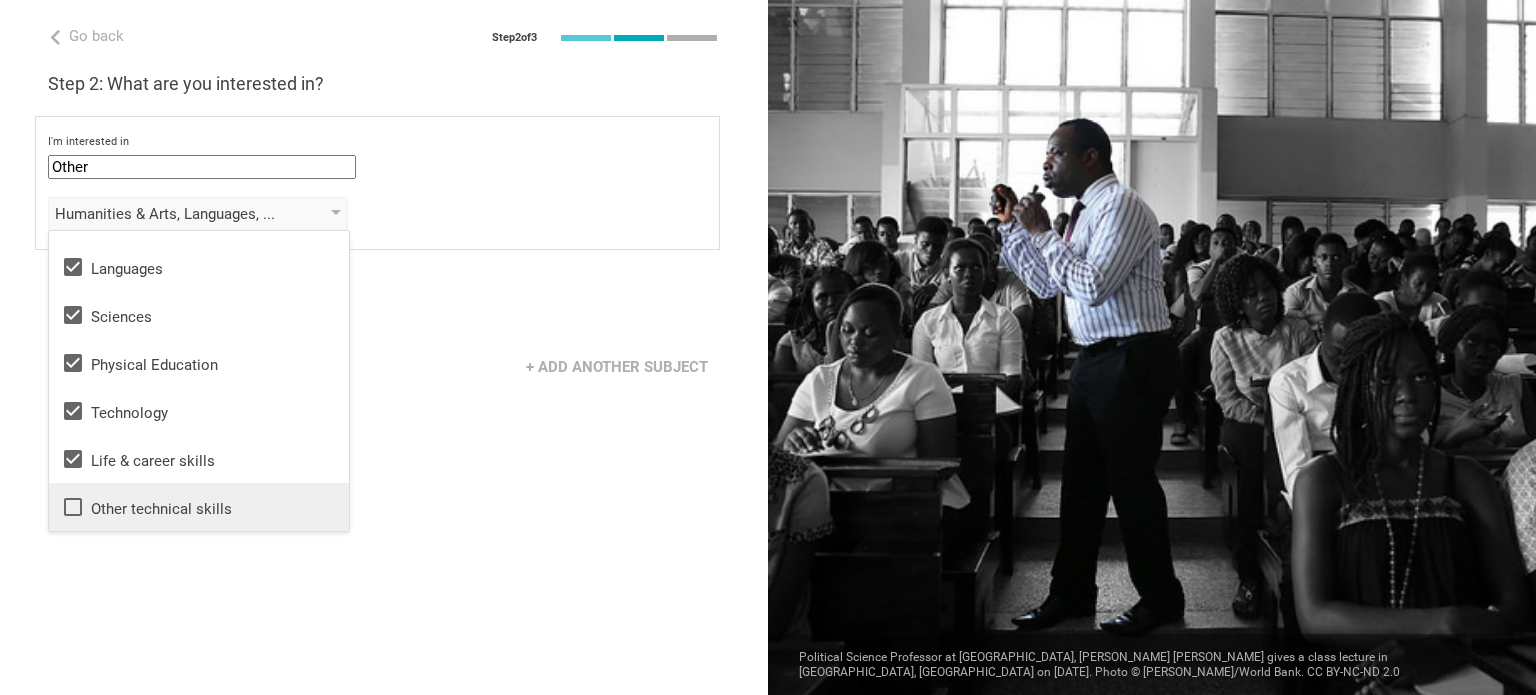 click on "Other technical skills" at bounding box center (199, 507) 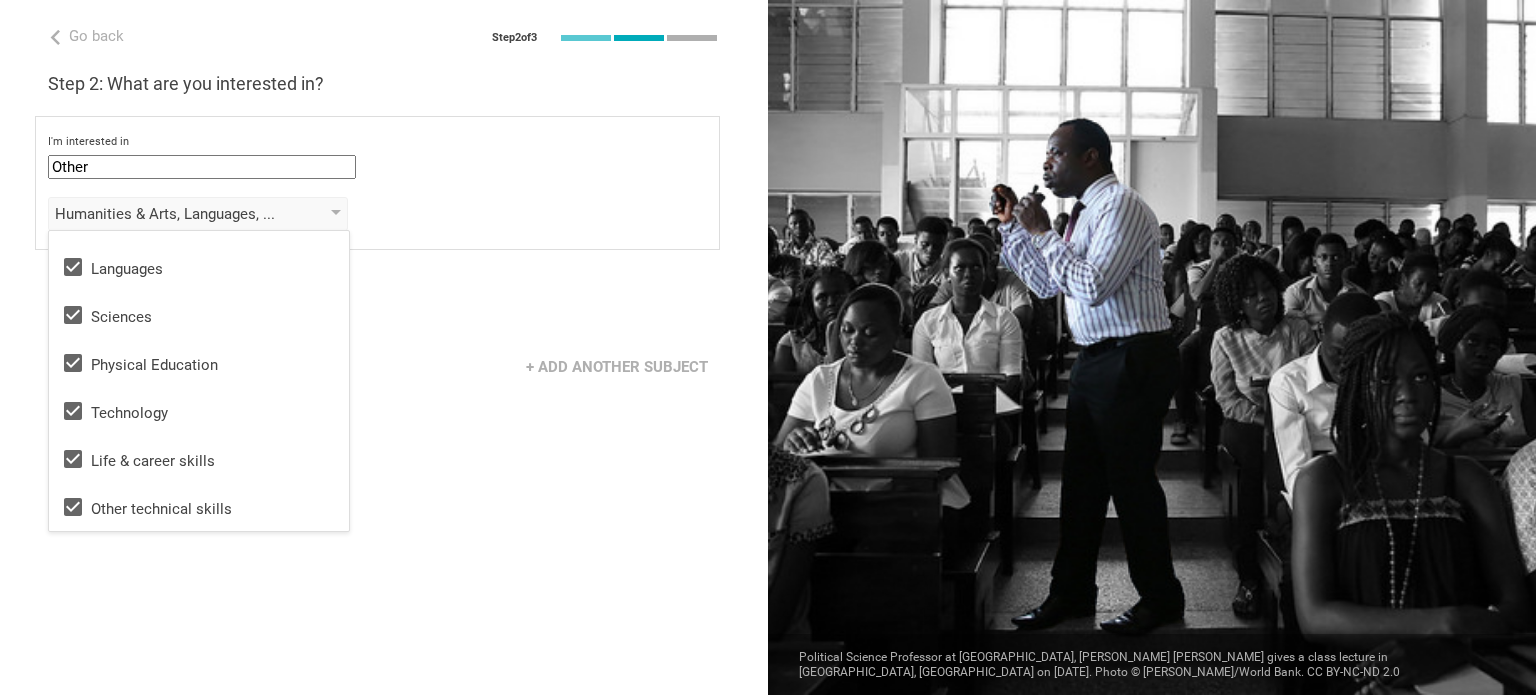 click on "Next" at bounding box center (384, 305) 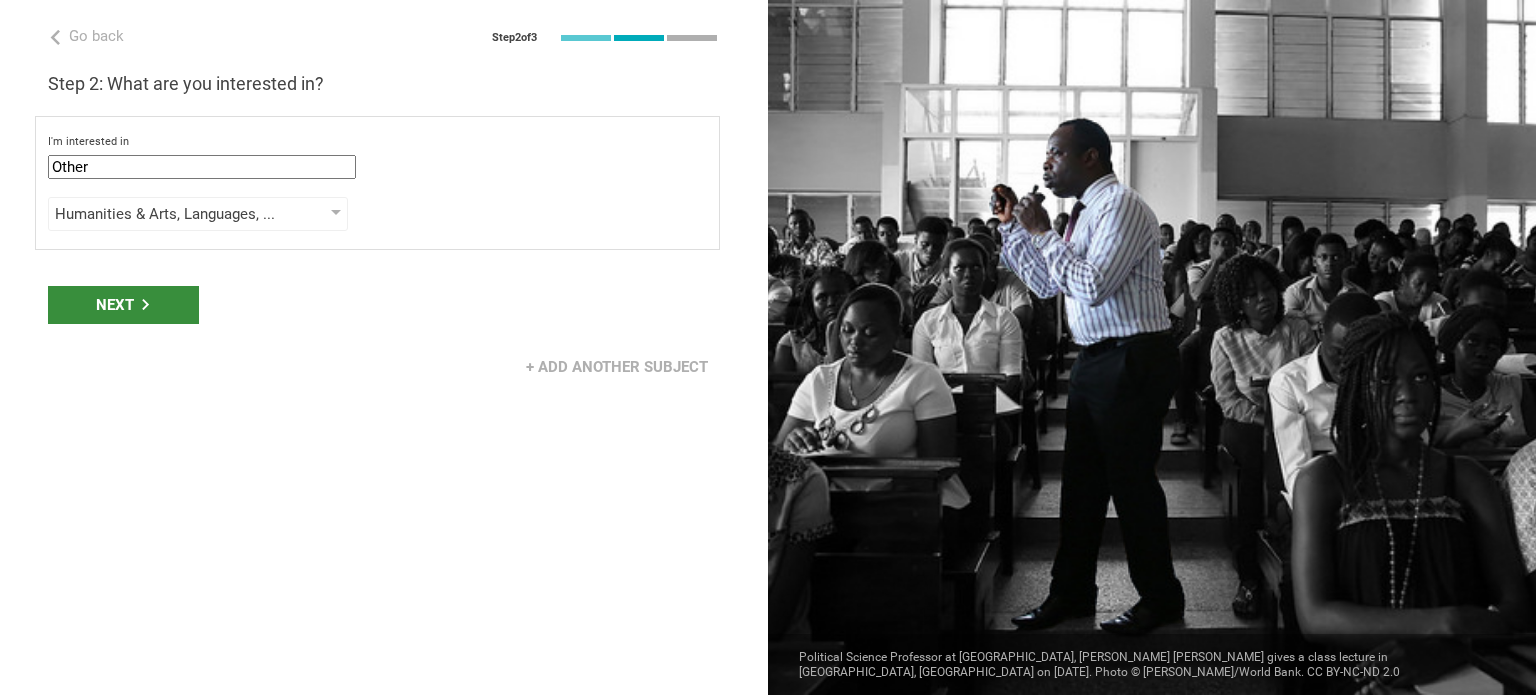click on "Next" at bounding box center (123, 305) 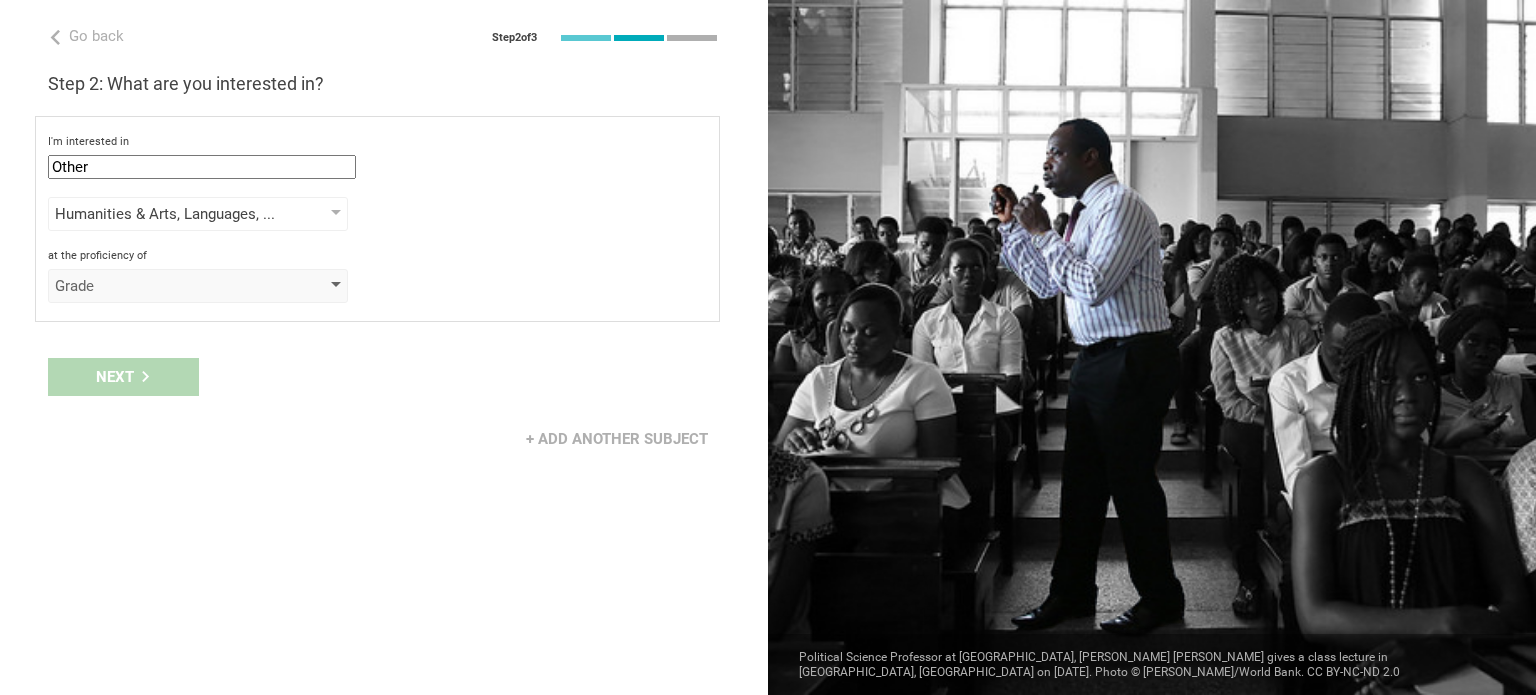 click on "Grade" at bounding box center [169, 286] 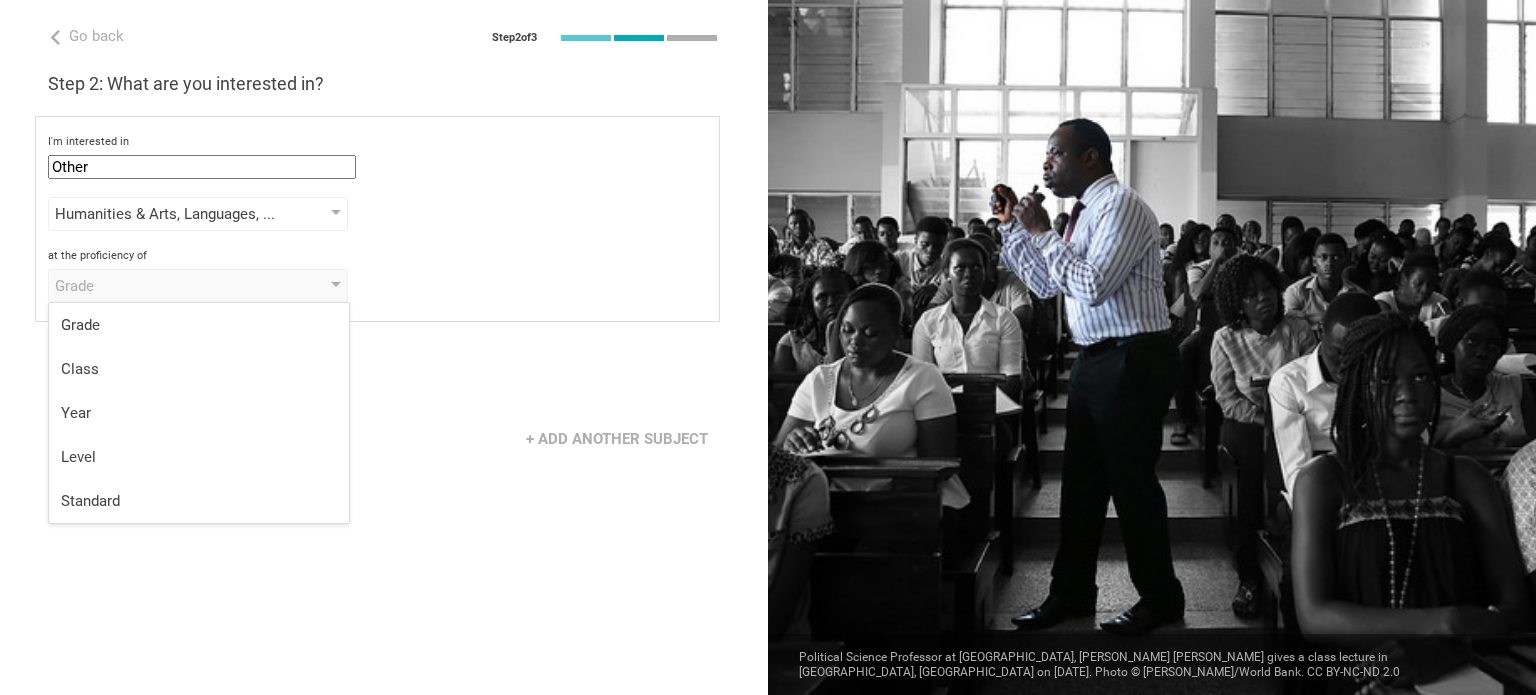 click on "at the proficiency of" at bounding box center [377, 256] 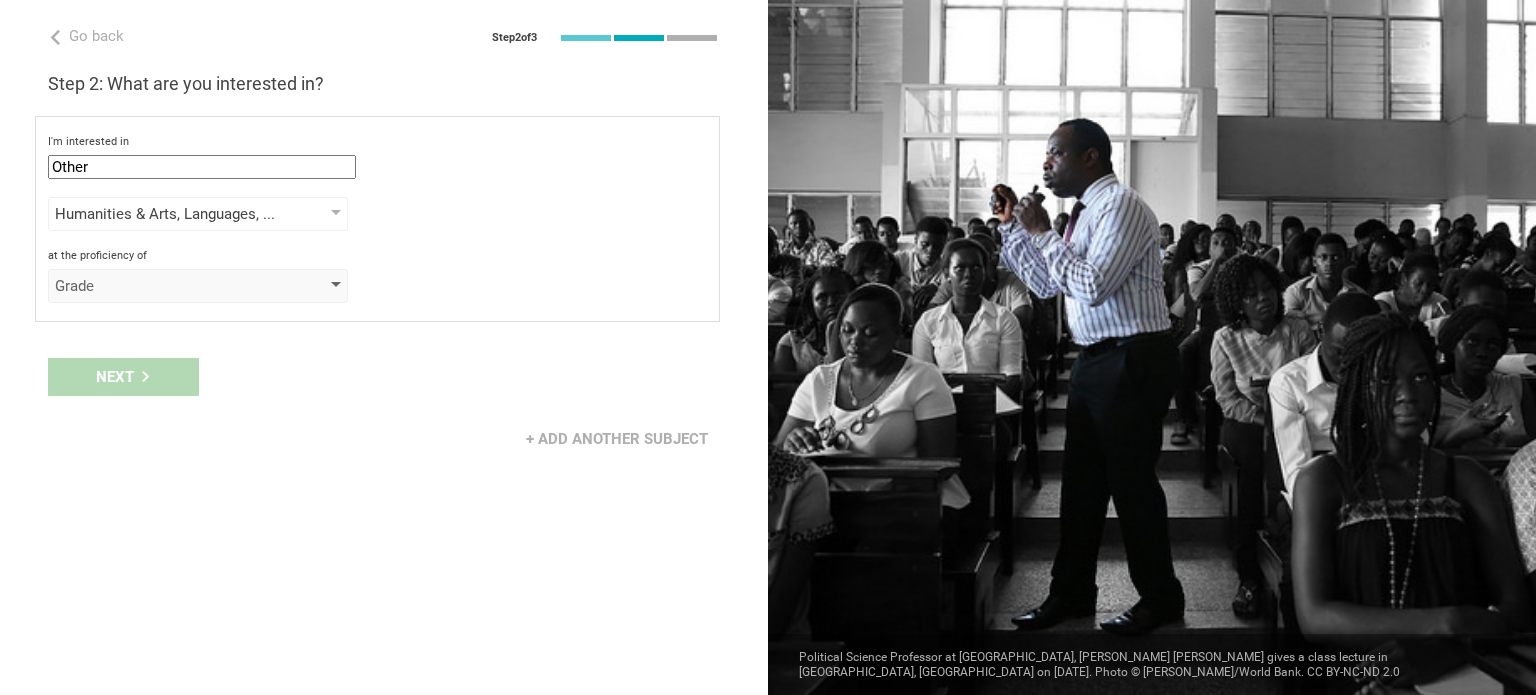 click on "Grade" at bounding box center [169, 286] 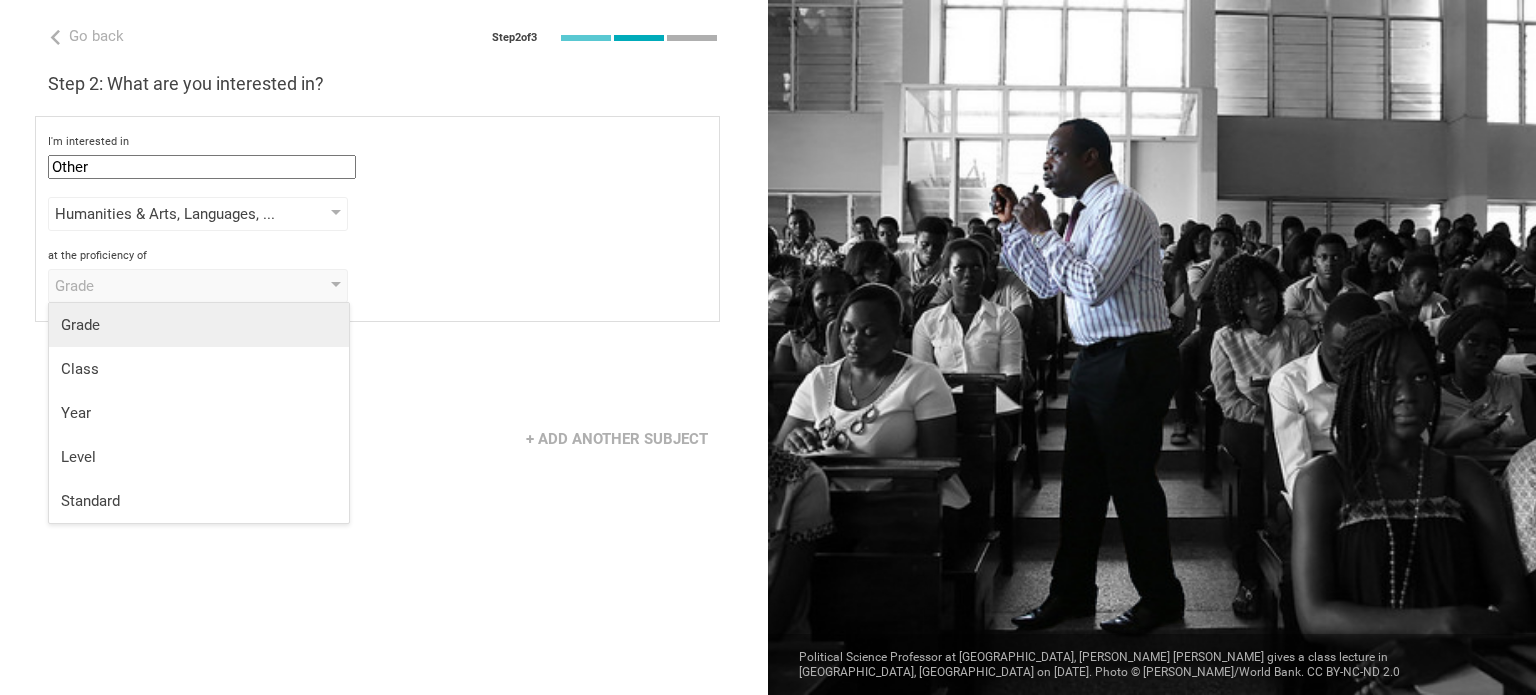 click on "Grade" at bounding box center (199, 325) 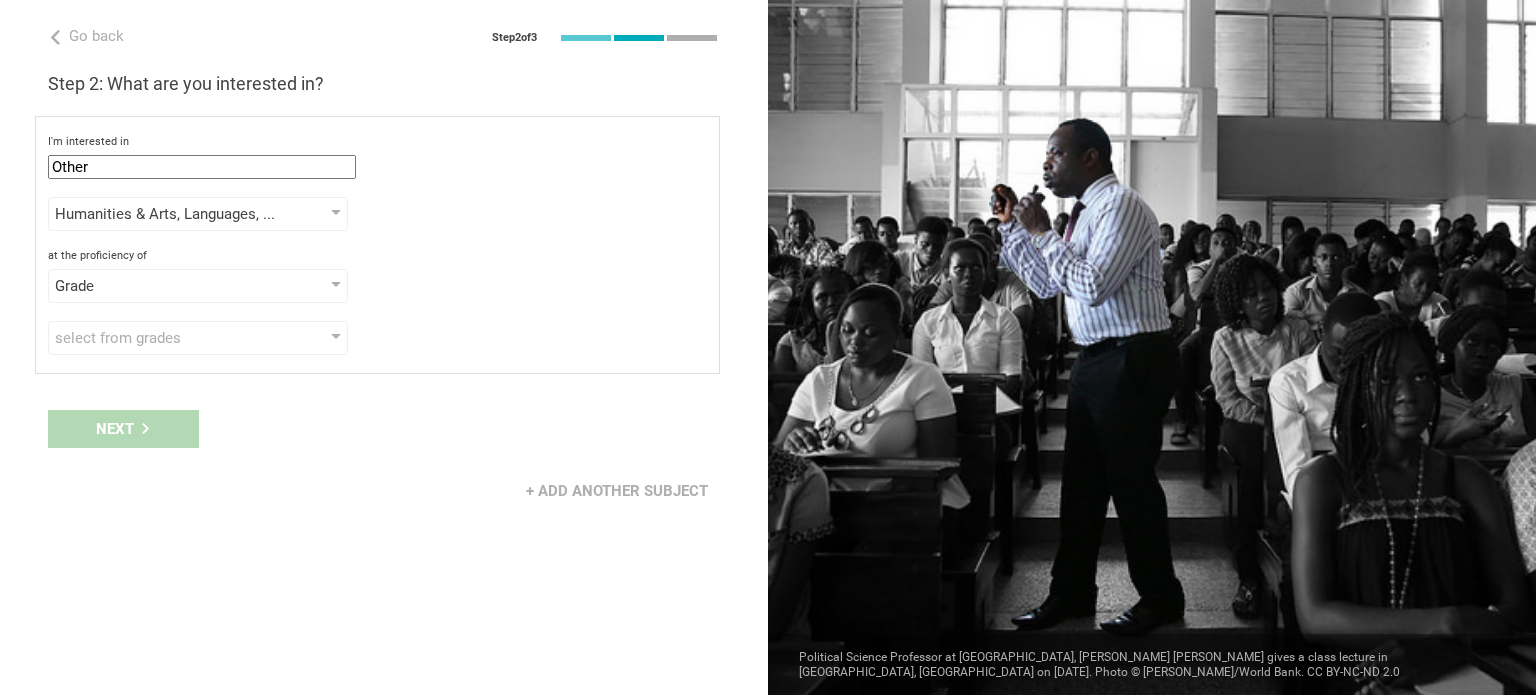 click on "select from grades" at bounding box center [169, 338] 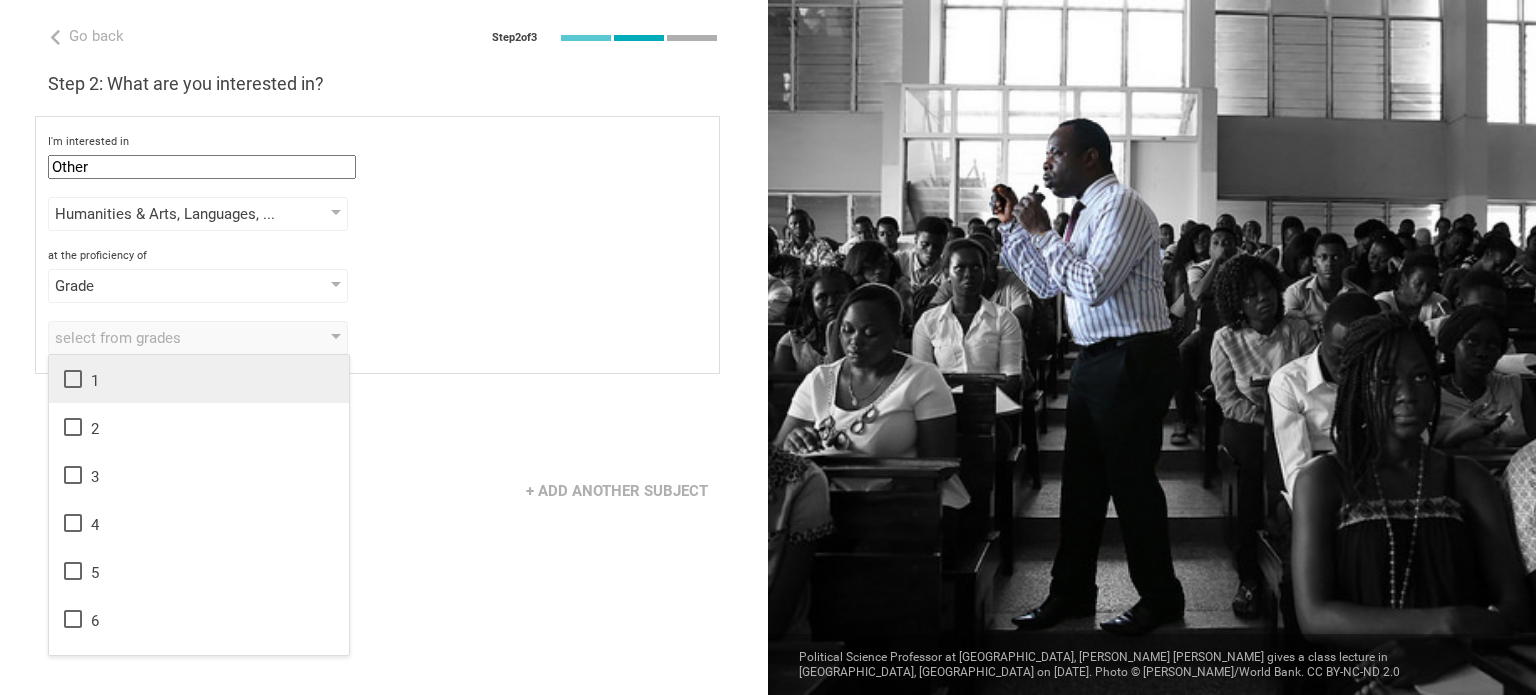 click on "1" at bounding box center (199, 379) 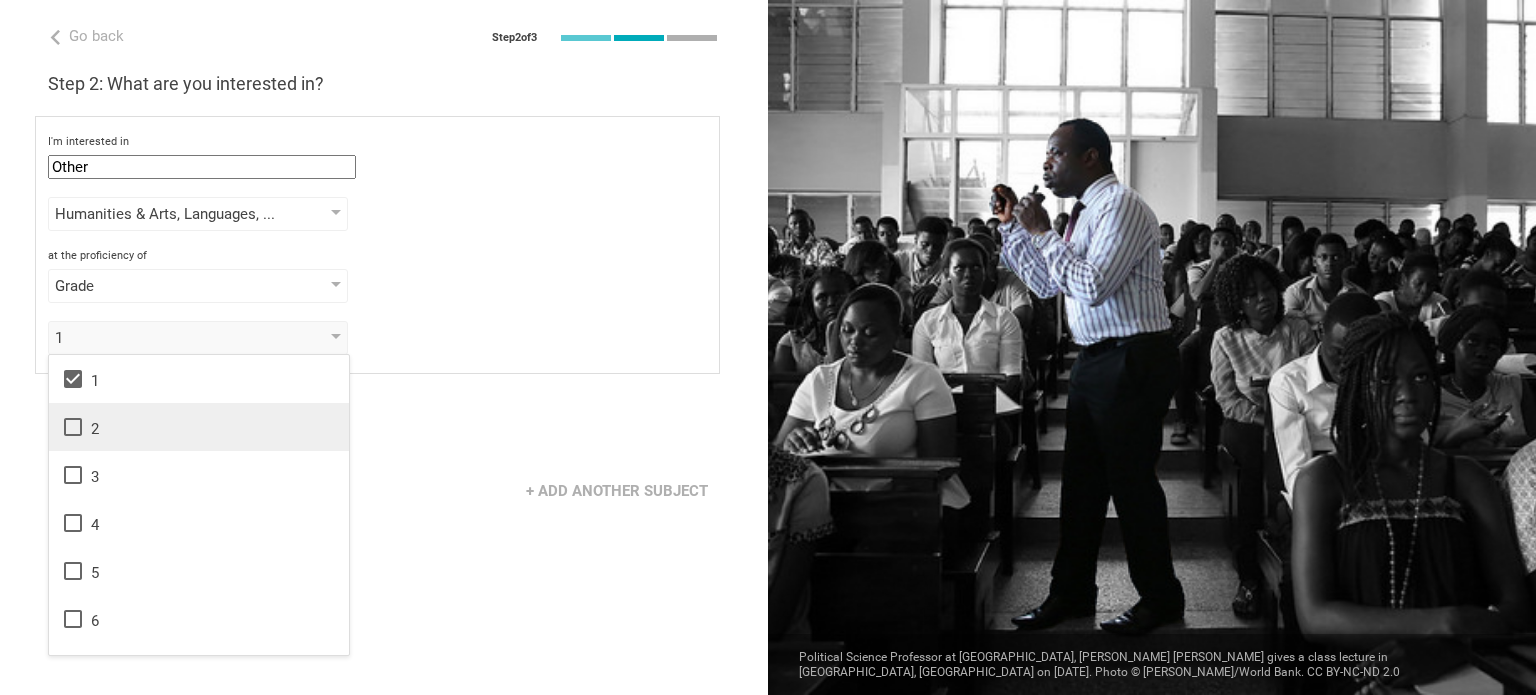 click on "2" at bounding box center (199, 427) 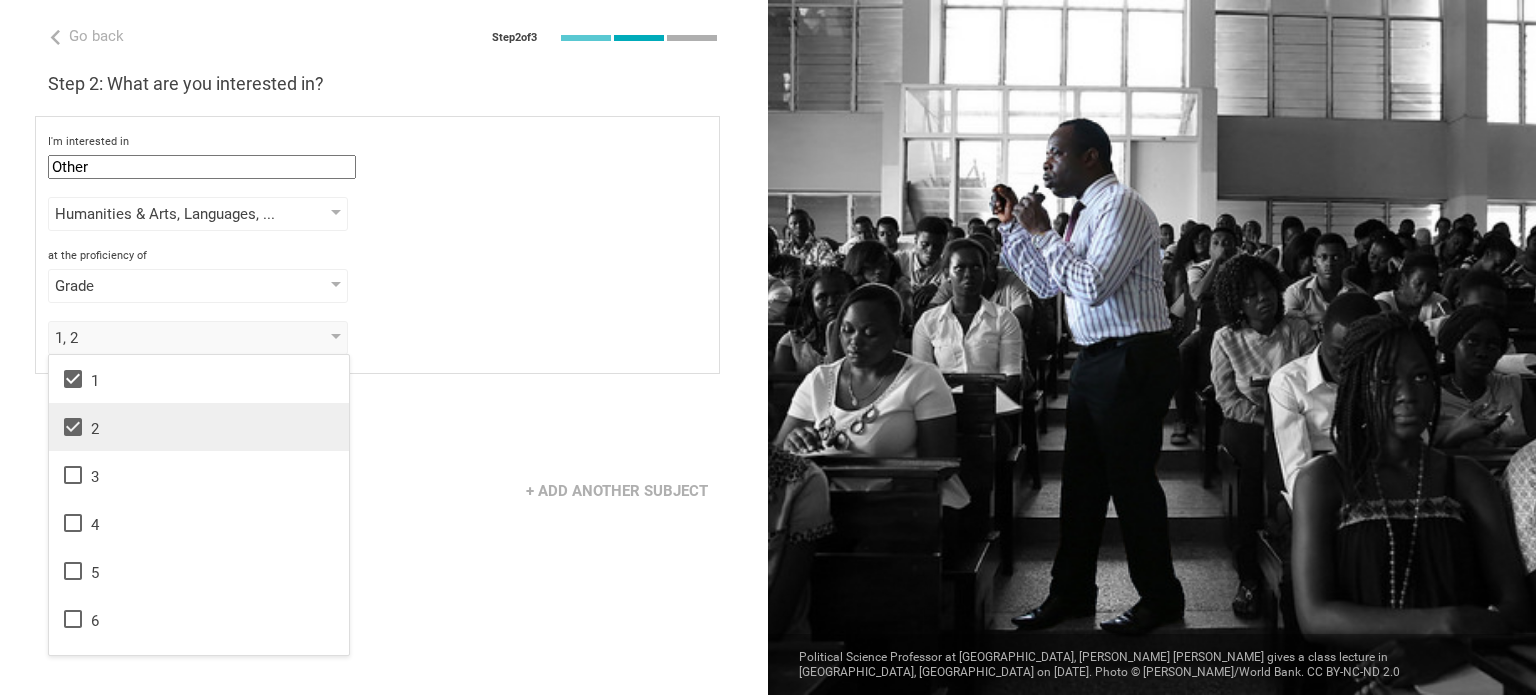 click on "2" at bounding box center [199, 427] 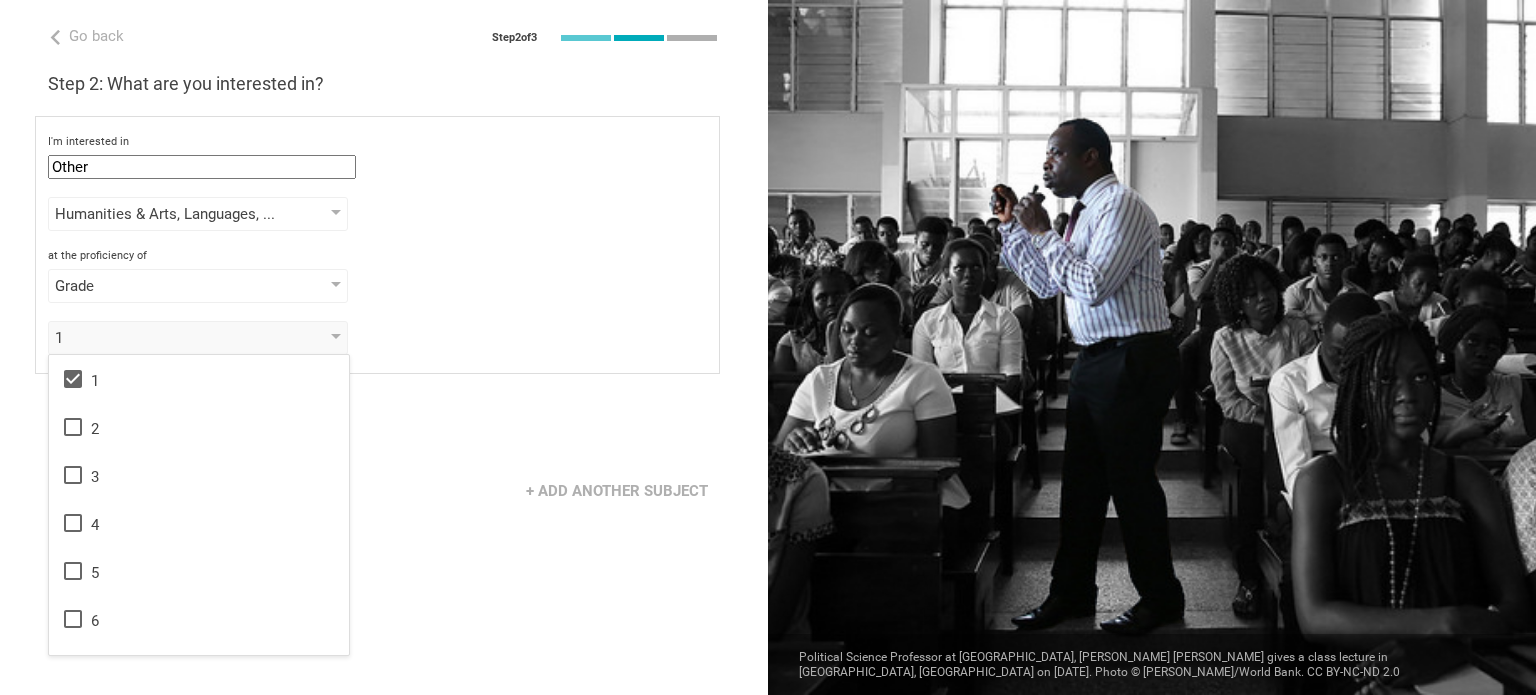 click on "+ Add another subject" at bounding box center (384, 491) 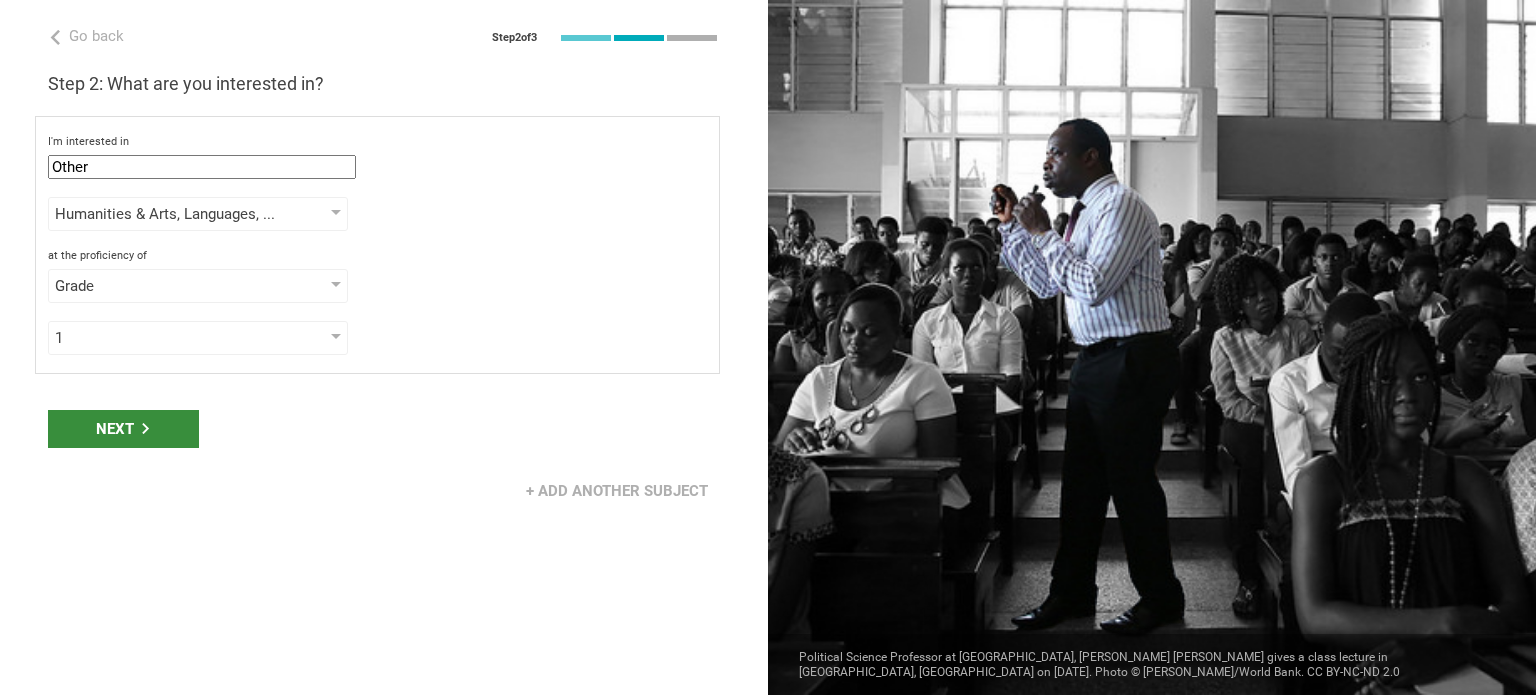 click on "Next" at bounding box center (123, 429) 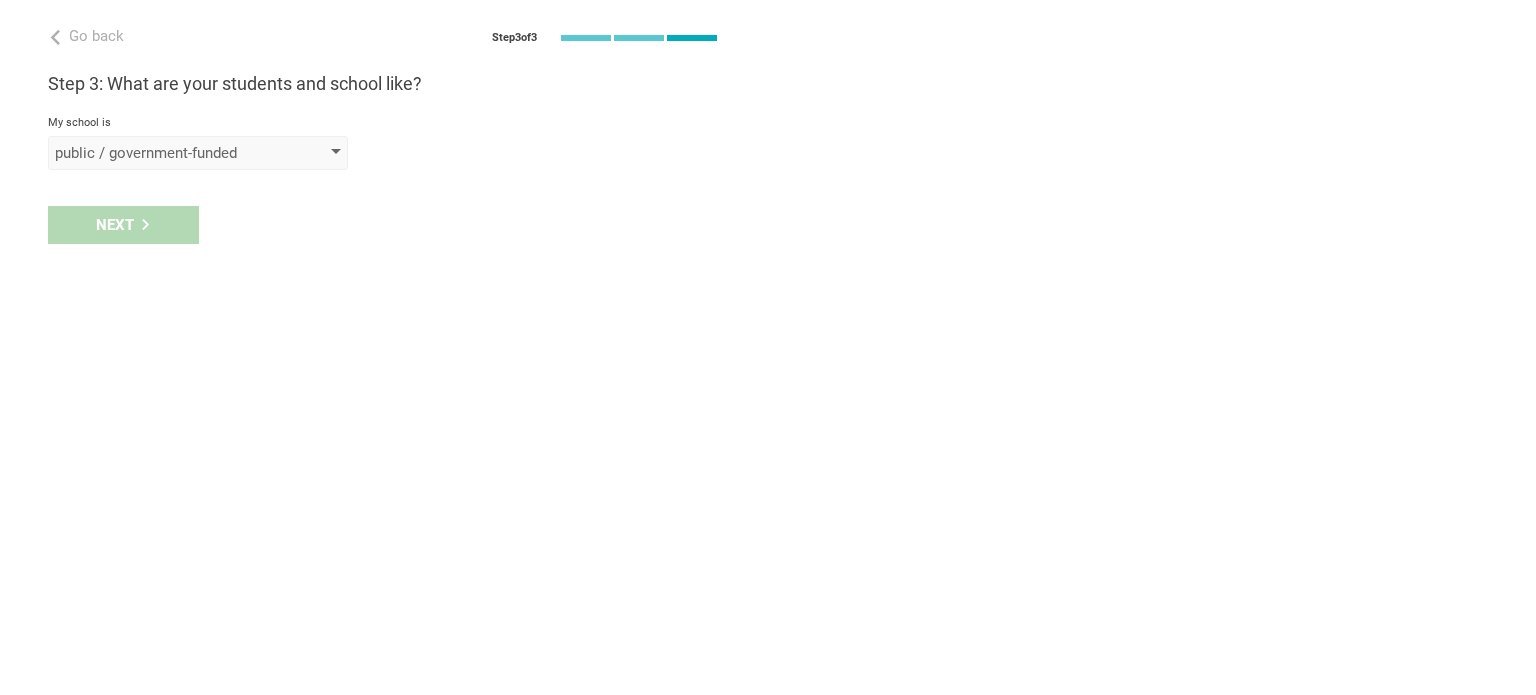 click on "public / government-funded" at bounding box center (169, 153) 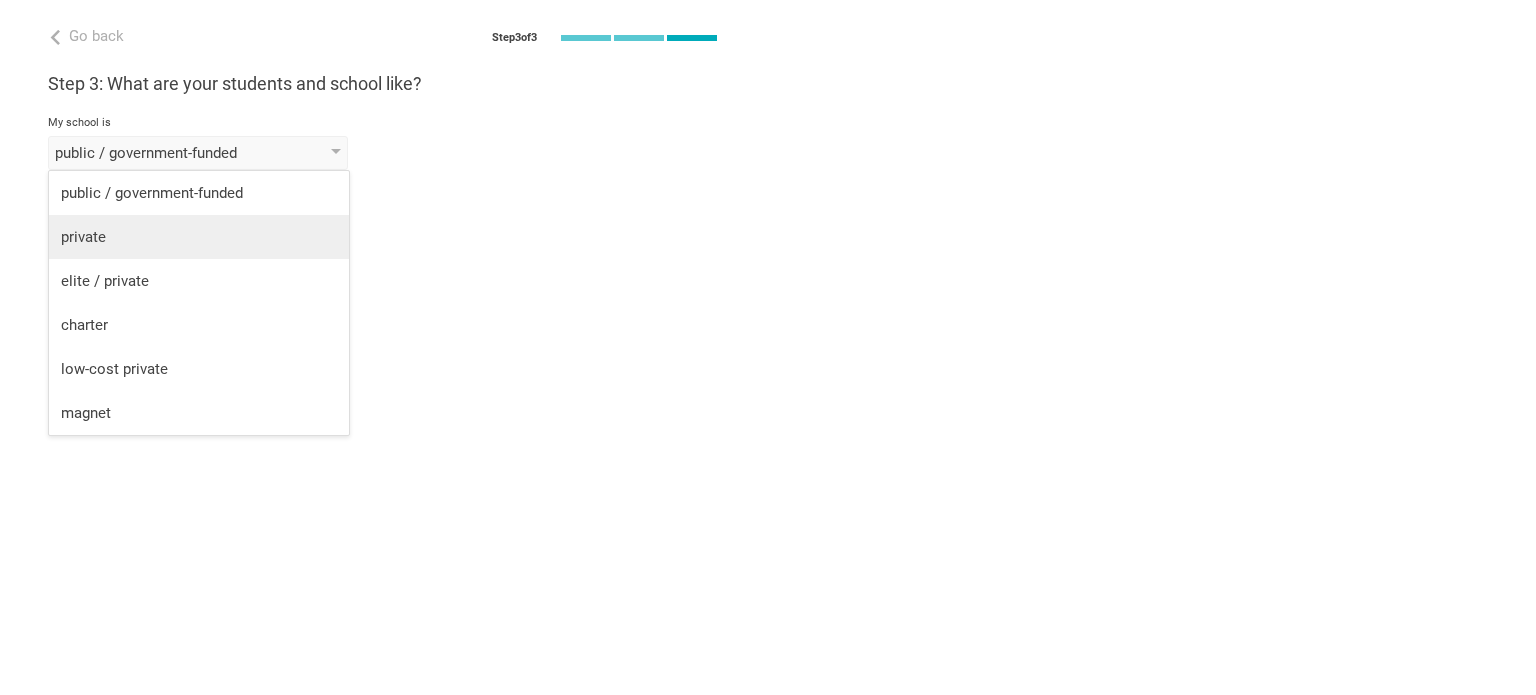 click on "private" at bounding box center (199, 237) 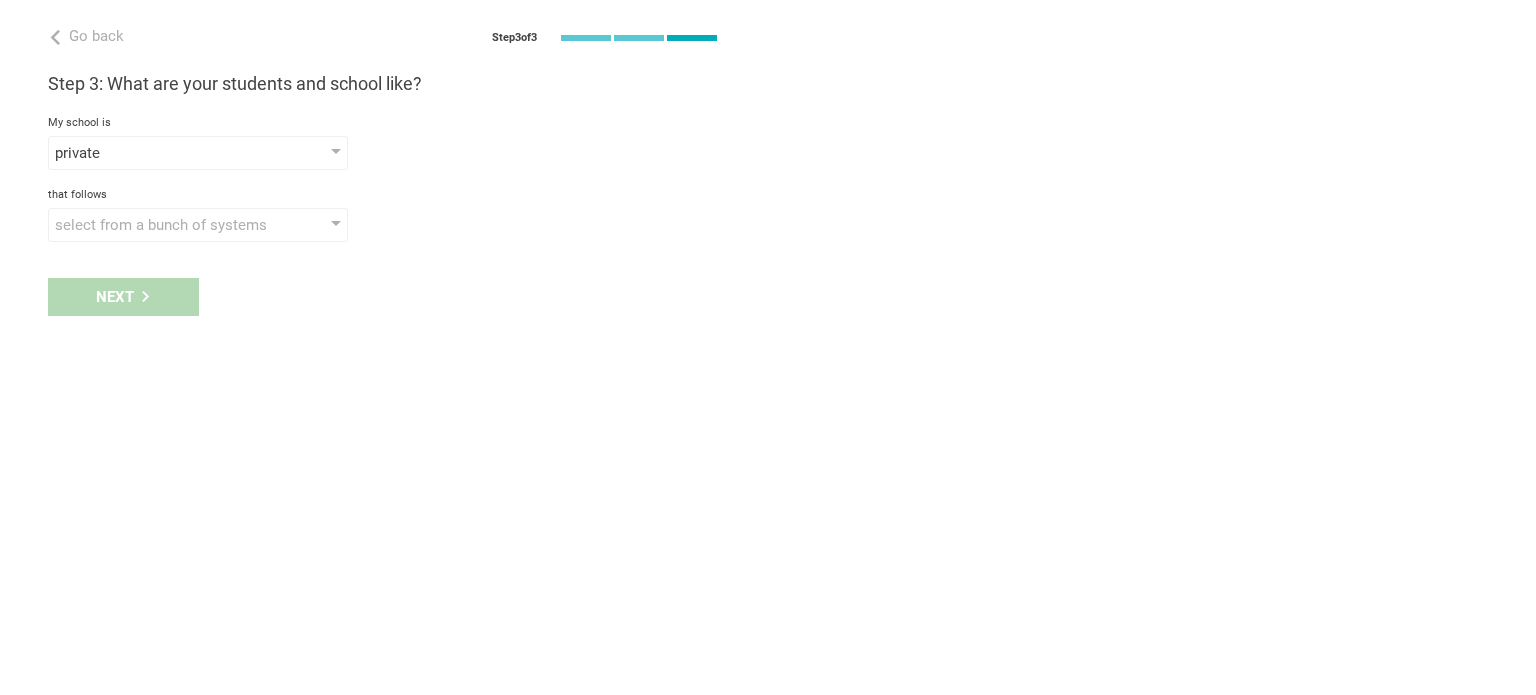 click on "Next" at bounding box center [384, 297] 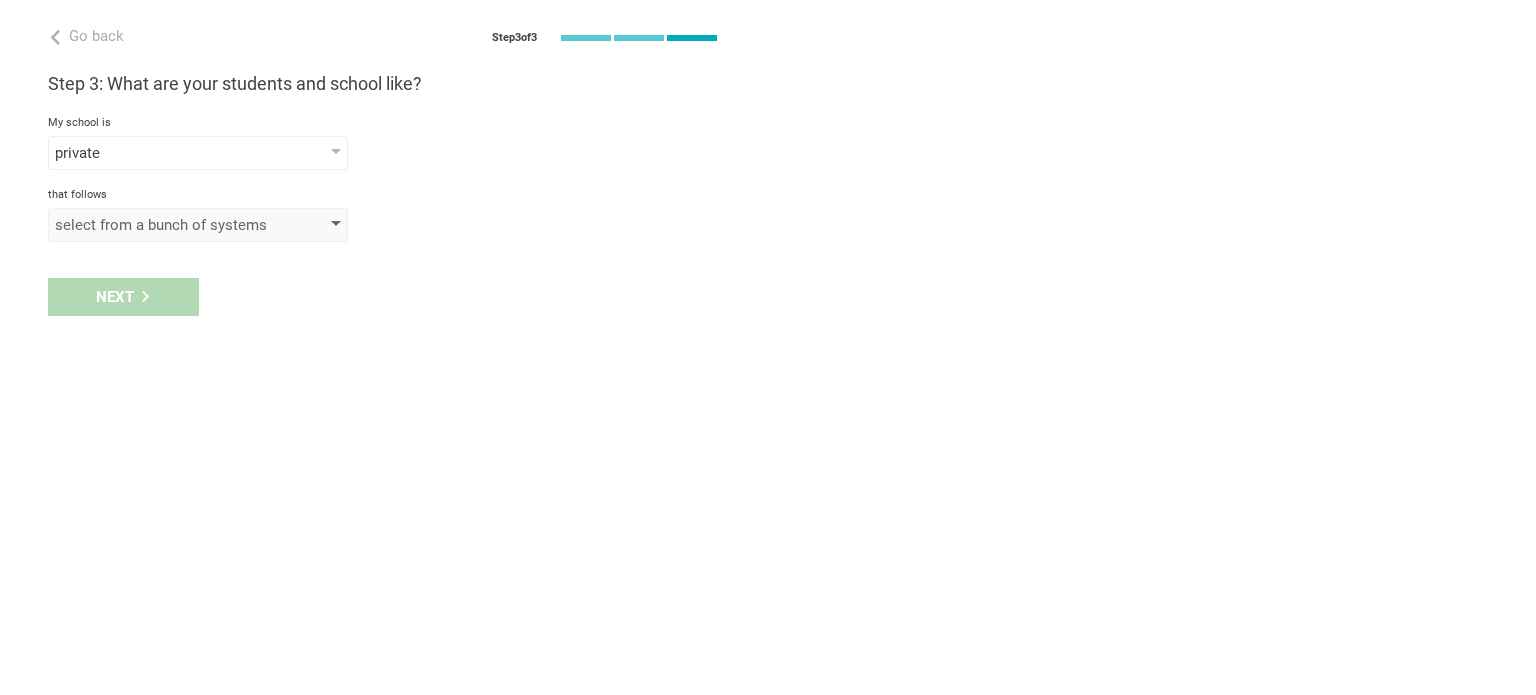 click on "select from a bunch of systems" at bounding box center [198, 225] 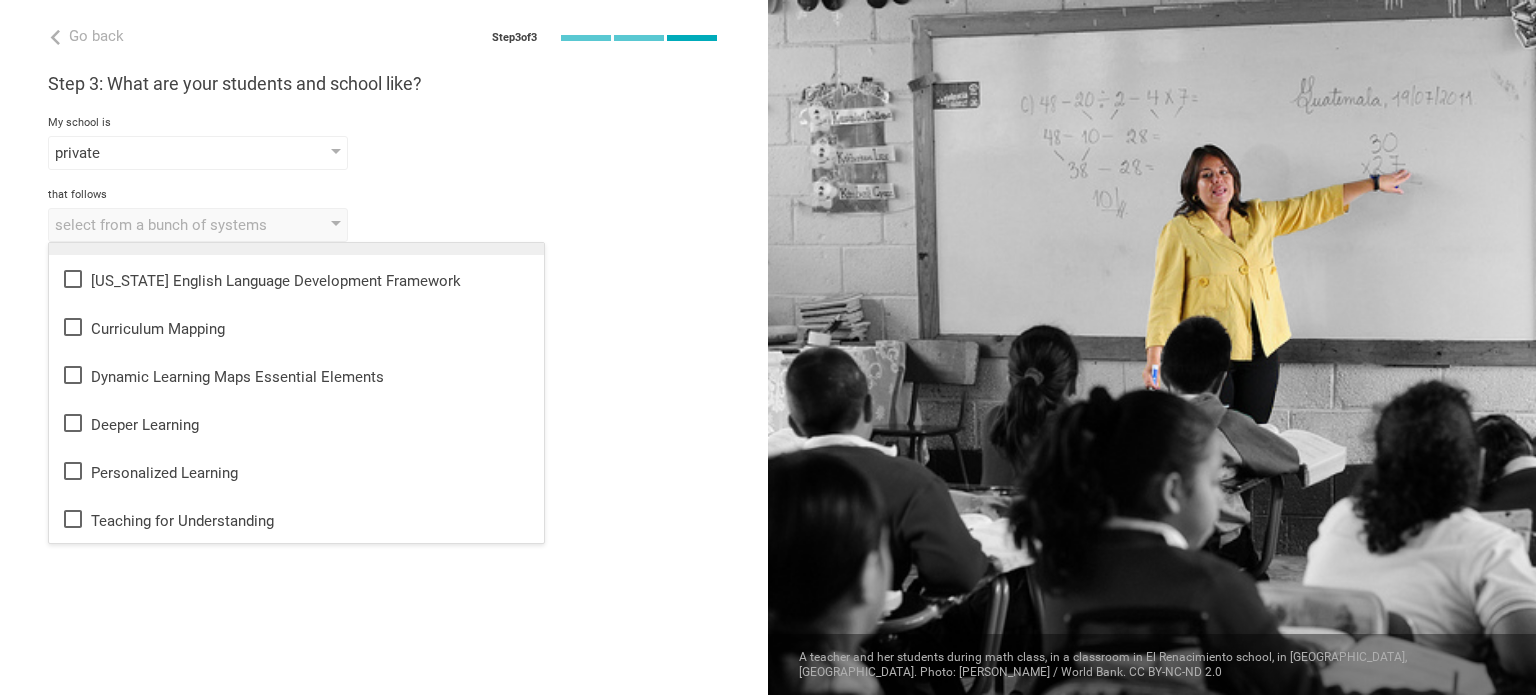 scroll, scrollTop: 482, scrollLeft: 0, axis: vertical 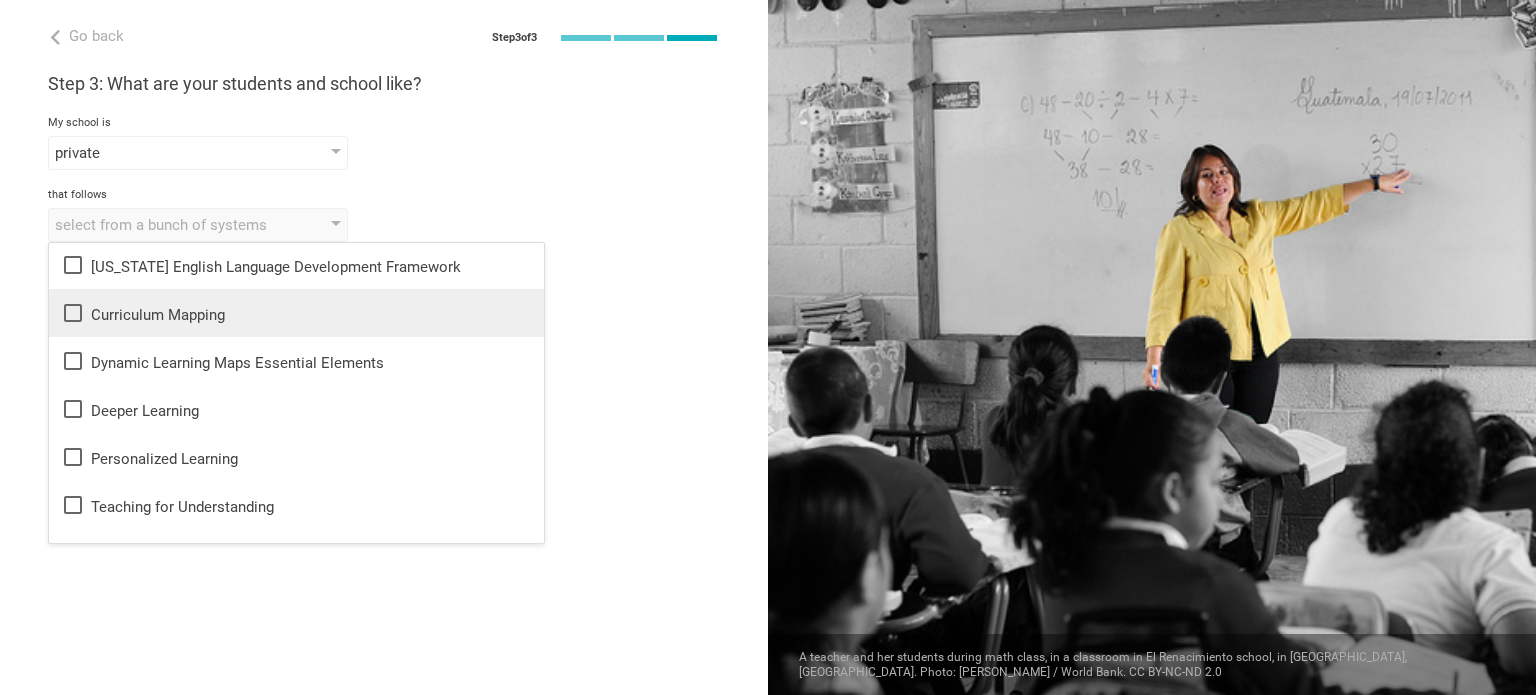 click 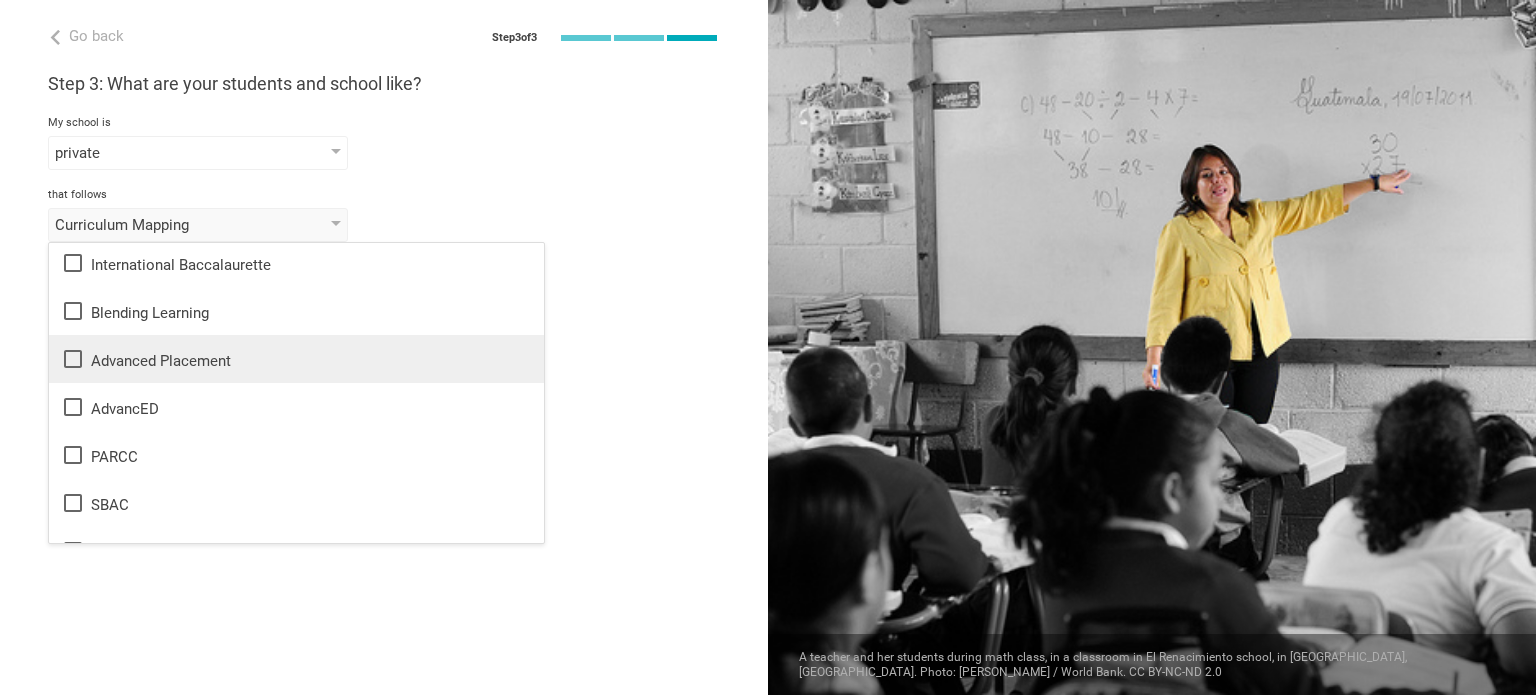 scroll, scrollTop: 924, scrollLeft: 0, axis: vertical 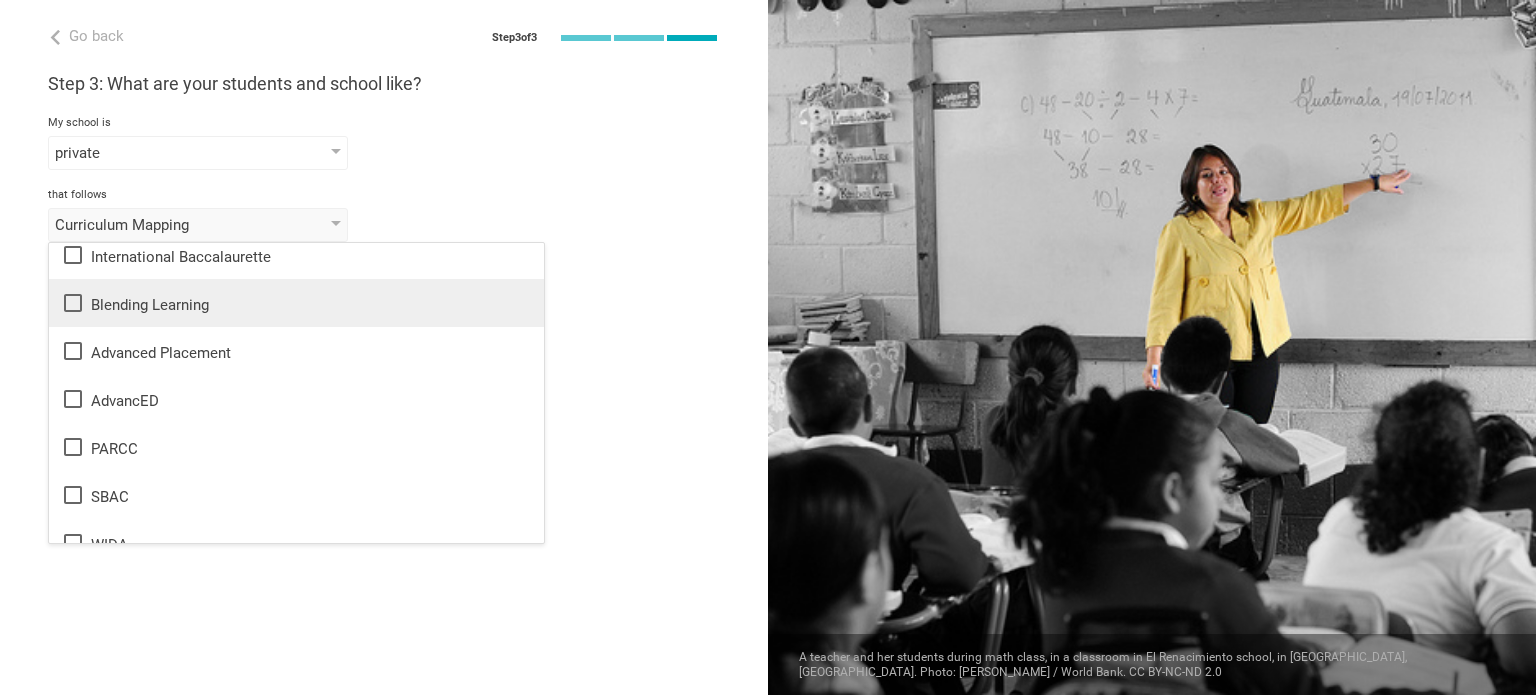 click 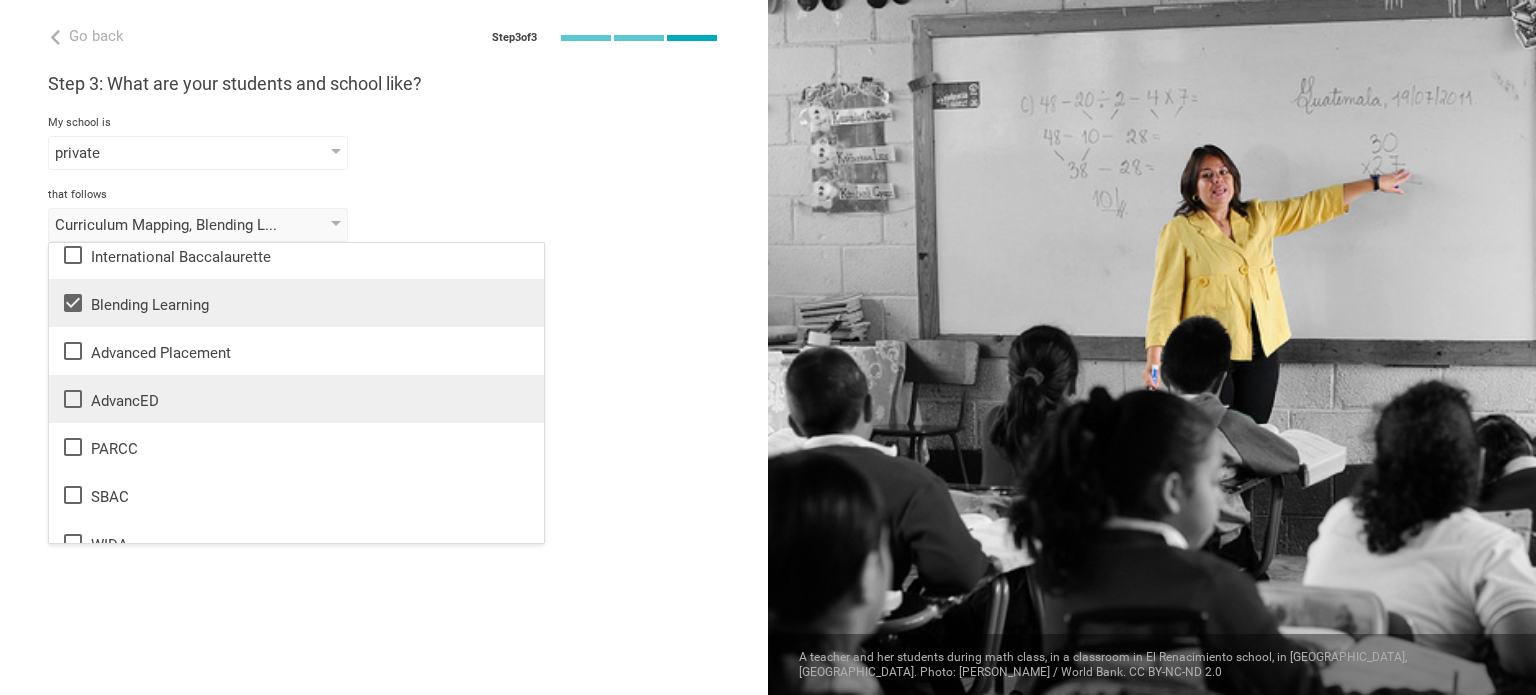 click on "AdvancED" at bounding box center (296, 399) 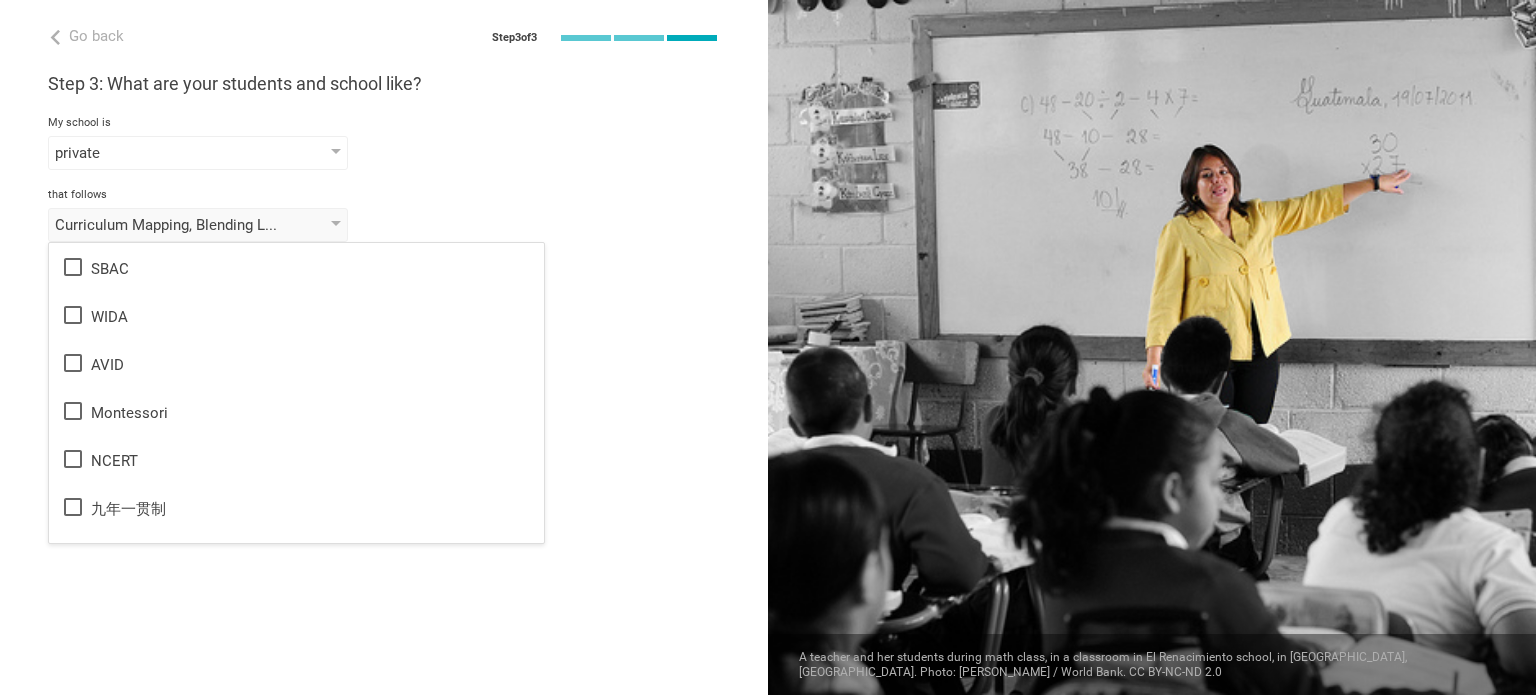 scroll, scrollTop: 1188, scrollLeft: 0, axis: vertical 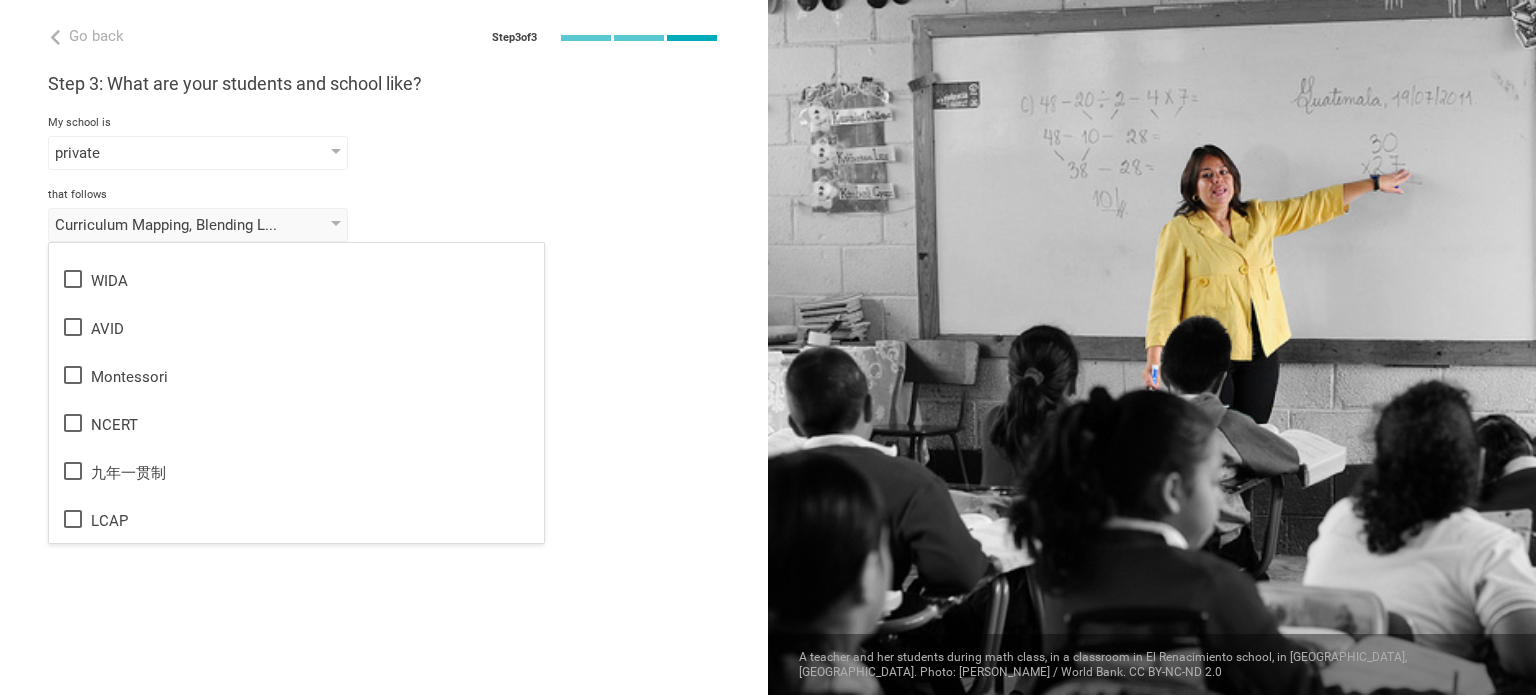 click on "Go back Step  3  of  3 Welcome, Chris! You are almost all set. Just answer a few simple questions to help us get to know you better and personalize your experience. Step 1: How would you describe yourself? I am a... School / district Administrator Teacher Professor / Lecturer Instructional Coach Vice Principal or Principal Curriculum writer / Instructional designer School / district Administrator EdTech maker / enthusiast at the school school district college university program institute company organization sba in Conroe, Texas Step 2: What are you interested in? I'm interested in Other Mathematics English (Language Arts) Science Social Studies Other Humanities & Arts, Languages, Sciences, Physical Education, Technology, Life & career skills, Other technical skills Humanities & Arts Languages Sciences Physical Education Technology Life & career skills Other technical skills at the proficiency of Grade Grade Class Year Level Standard 1 1 2 3 4 5 6 7 8 9 10 11 12 13 My school is private private elite / private" at bounding box center (384, 347) 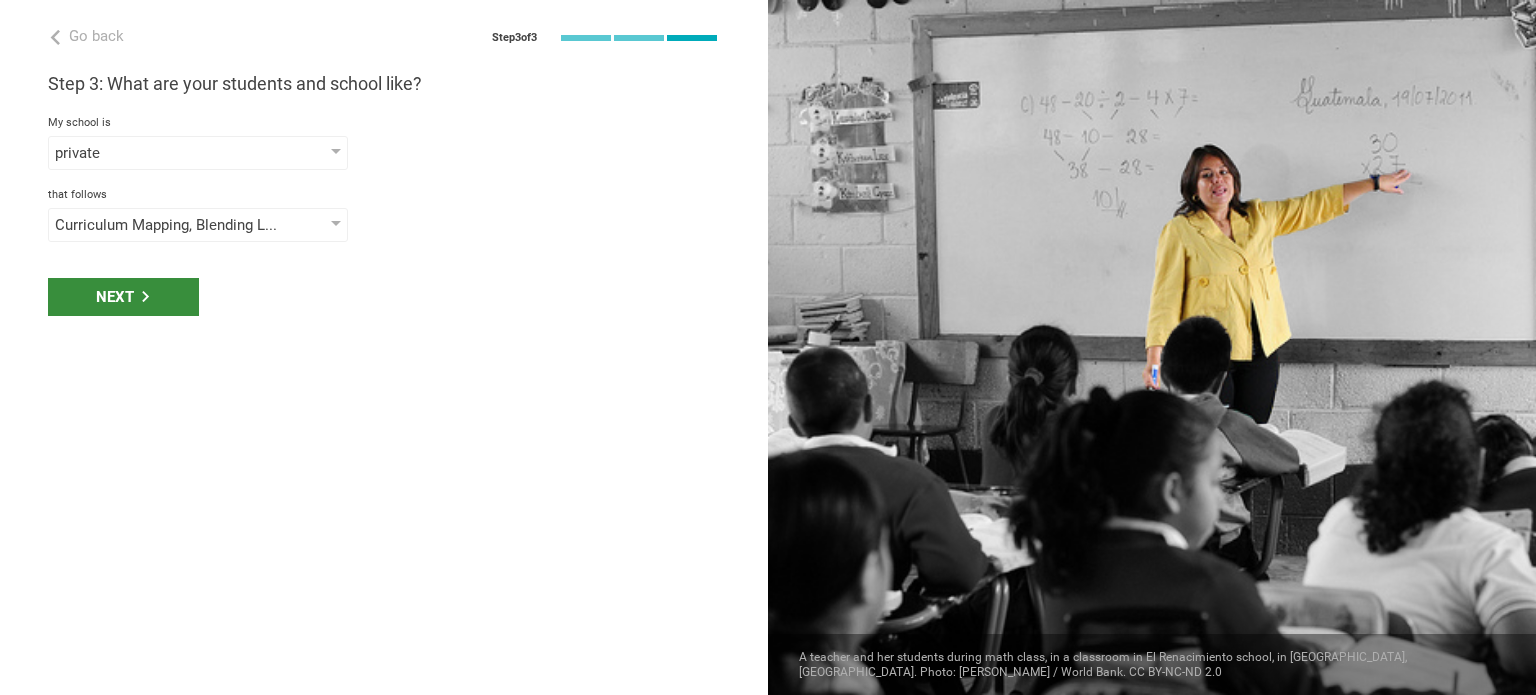 click on "Next" at bounding box center [123, 297] 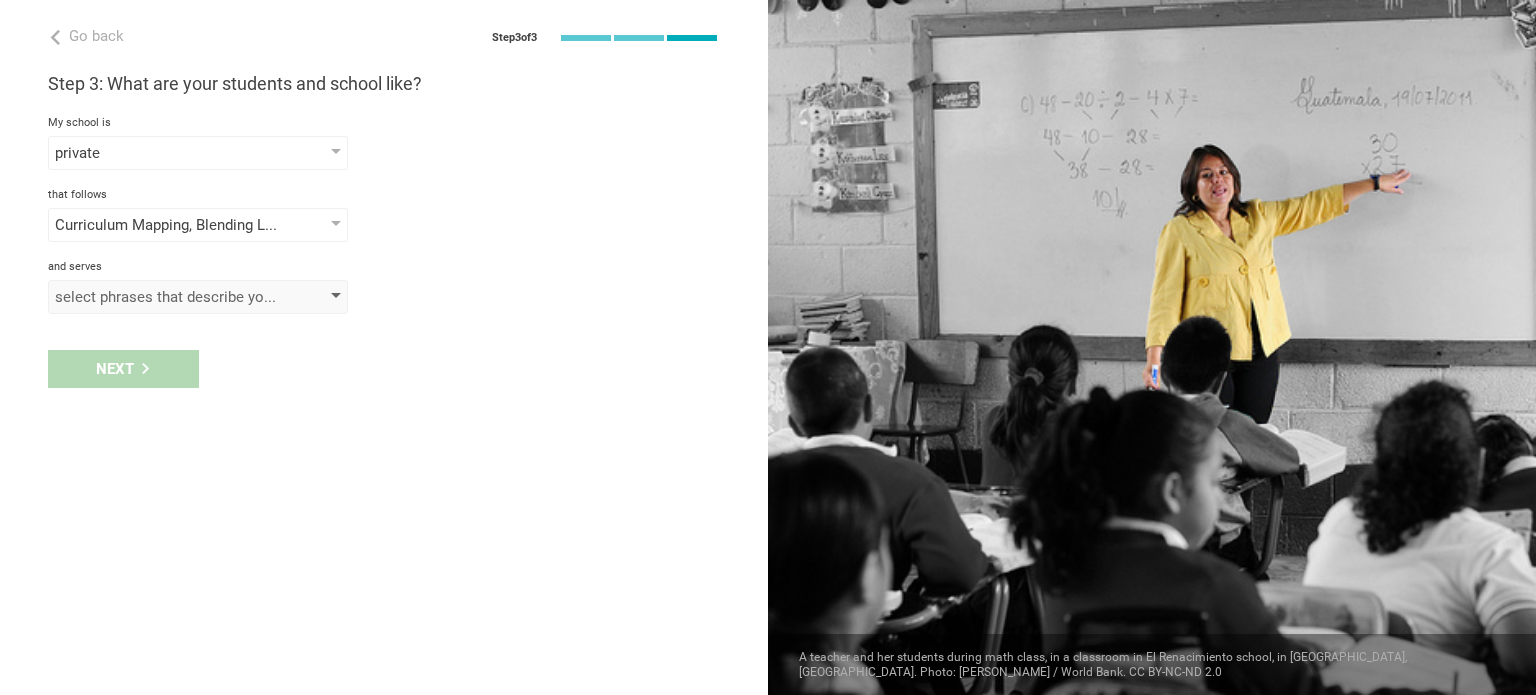 click on "select phrases that describe your student population" at bounding box center (169, 297) 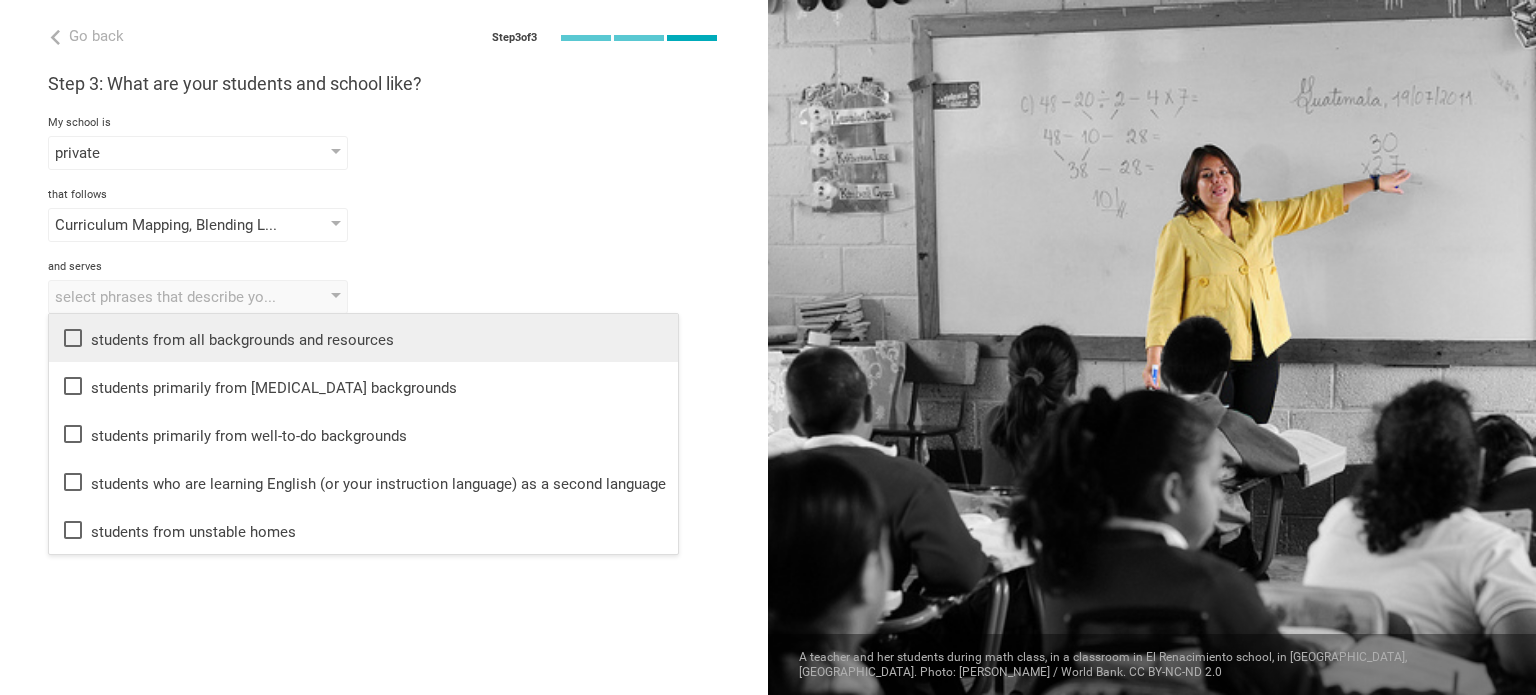 click on "students from all backgrounds and resources" at bounding box center (363, 338) 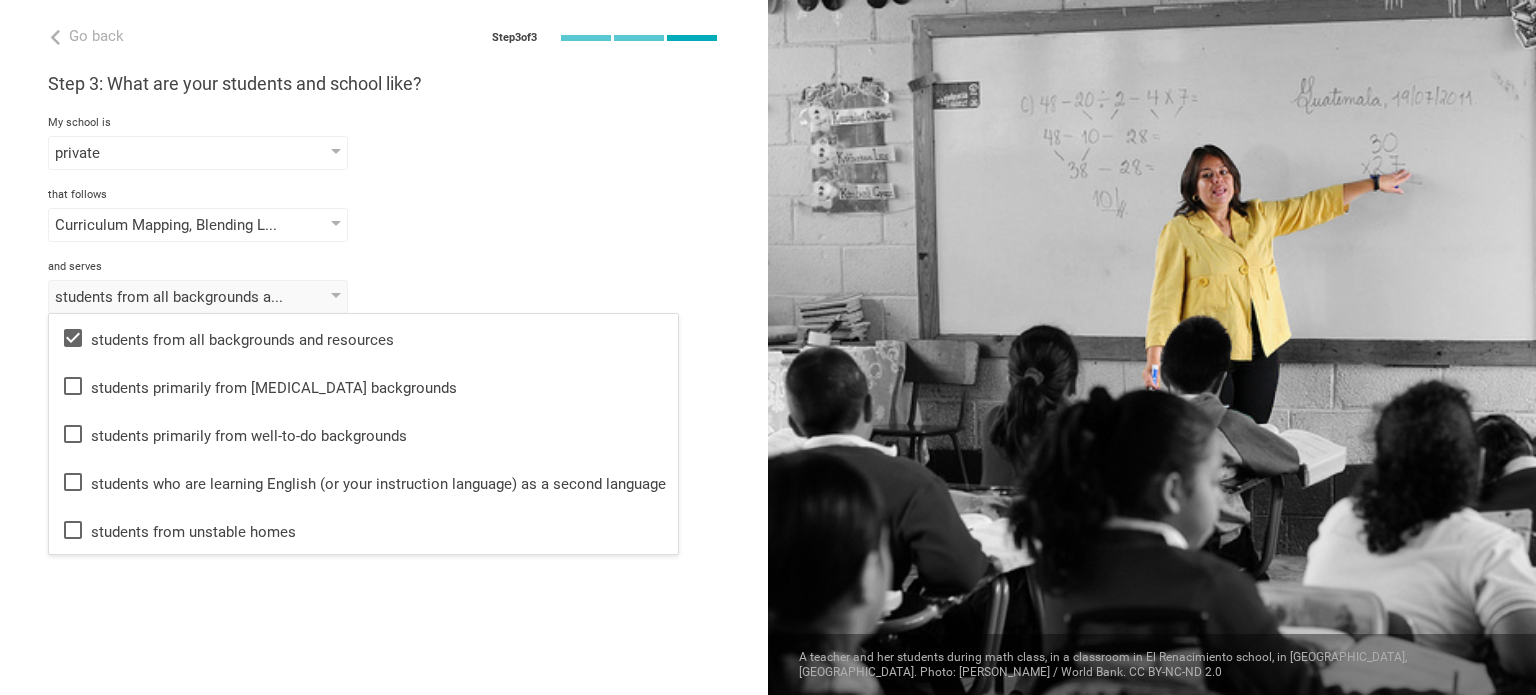 click on "Go back Step  3  of  3 Welcome, Chris! You are almost all set. Just answer a few simple questions to help us get to know you better and personalize your experience. Step 1: How would you describe yourself? I am a... School / district Administrator Teacher Professor / Lecturer Instructional Coach Vice Principal or Principal Curriculum writer / Instructional designer School / district Administrator EdTech maker / enthusiast at the school school district college university program institute company organization sba in Conroe, Texas Step 2: What are you interested in? I'm interested in Other Mathematics English (Language Arts) Science Social Studies Other Humanities & Arts, Languages, Sciences, Physical Education, Technology, Life & career skills, Other technical skills Humanities & Arts Languages Sciences Physical Education Technology Life & career skills Other technical skills at the proficiency of Grade Grade Class Year Level Standard 1 1 2 3 4 5 6 7 8 9 10 11 12 13 My school is private private elite / private" at bounding box center [384, 347] 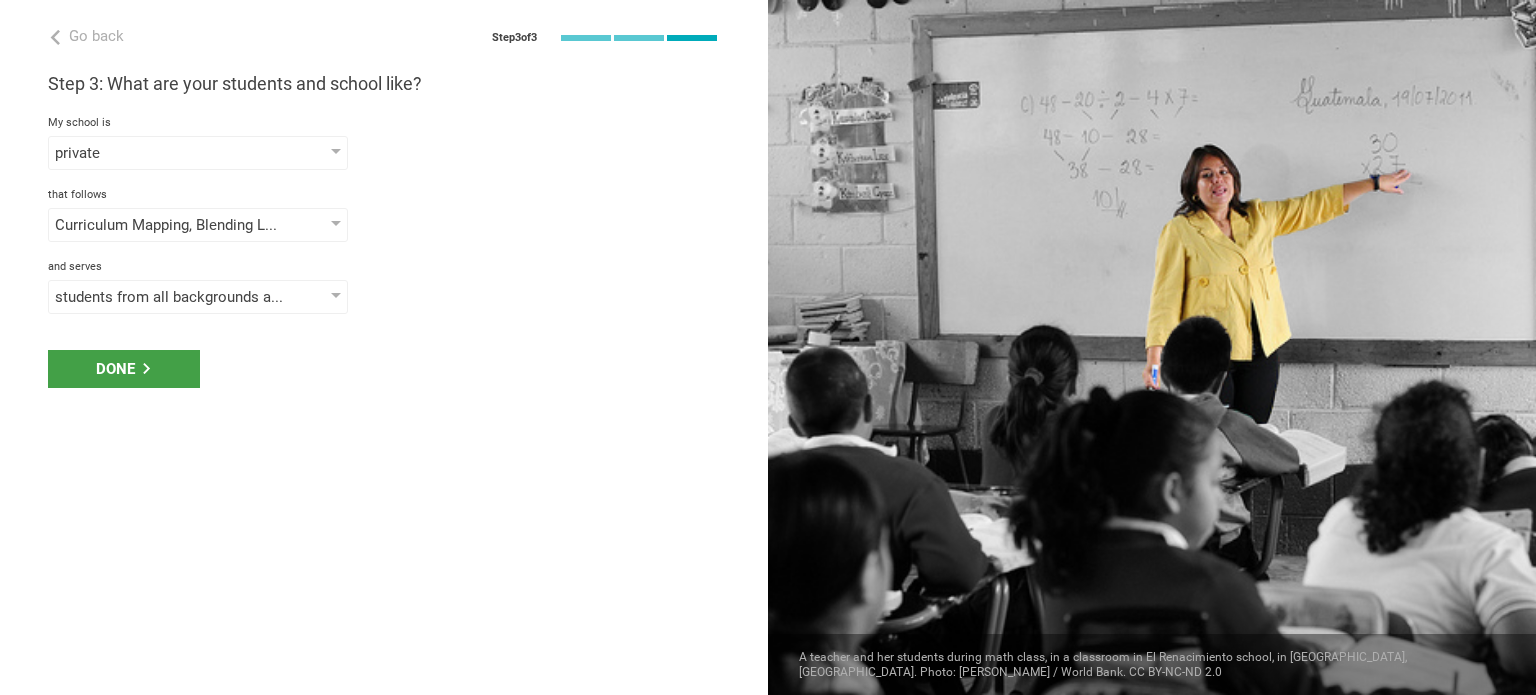 click on "Go back Step  3  of  3 Welcome, Chris! You are almost all set. Just answer a few simple questions to help us get to know you better and personalize your experience. Step 1: How would you describe yourself? I am a... School / district Administrator Teacher Professor / Lecturer Instructional Coach Vice Principal or Principal Curriculum writer / Instructional designer School / district Administrator EdTech maker / enthusiast at the school school district college university program institute company organization sba in Conroe, Texas Step 2: What are you interested in? I'm interested in Other Mathematics English (Language Arts) Science Social Studies Other Humanities & Arts, Languages, Sciences, Physical Education, Technology, Life & career skills, Other technical skills Humanities & Arts Languages Sciences Physical Education Technology Life & career skills Other technical skills at the proficiency of Grade Grade Class Year Level Standard 1 1 2 3 4 5 6 7 8 9 10 11 12 13 My school is private private elite / private" at bounding box center [384, 347] 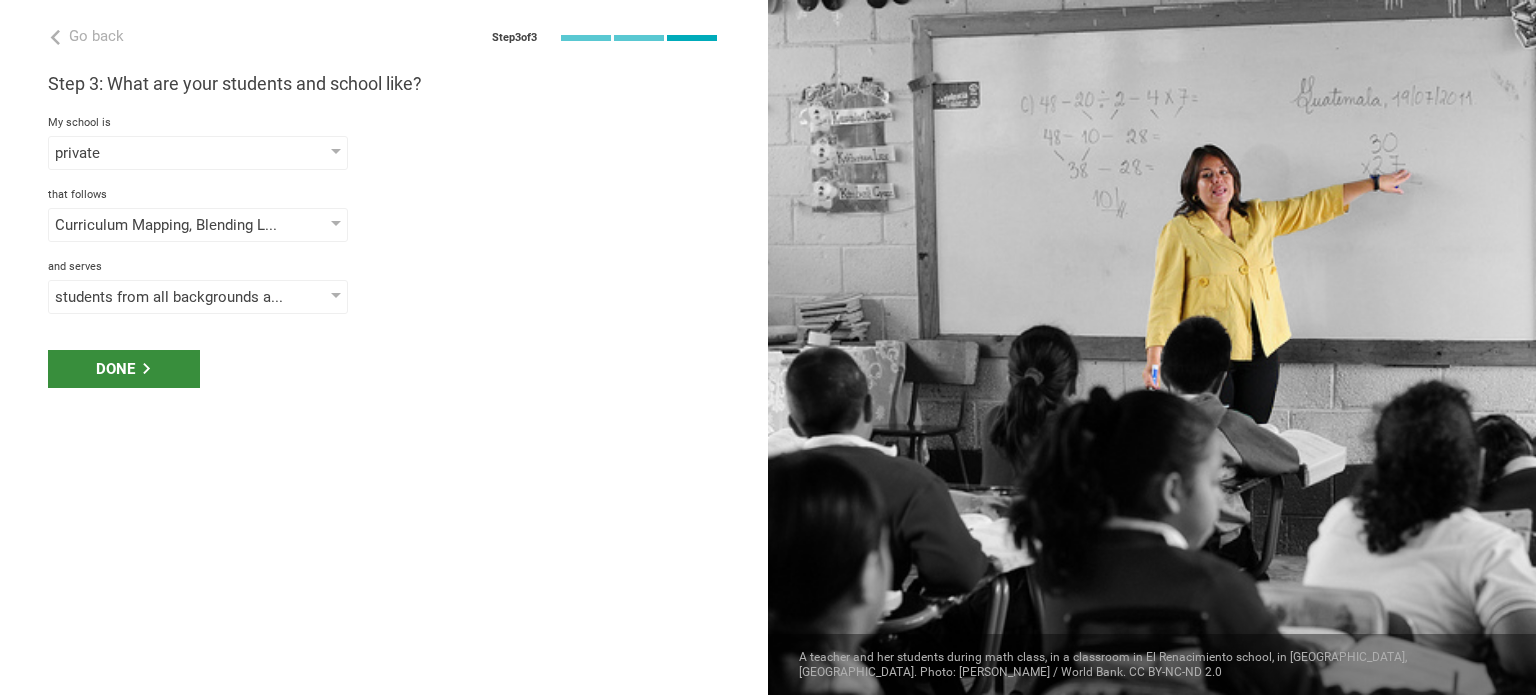 click on "Done" at bounding box center [124, 369] 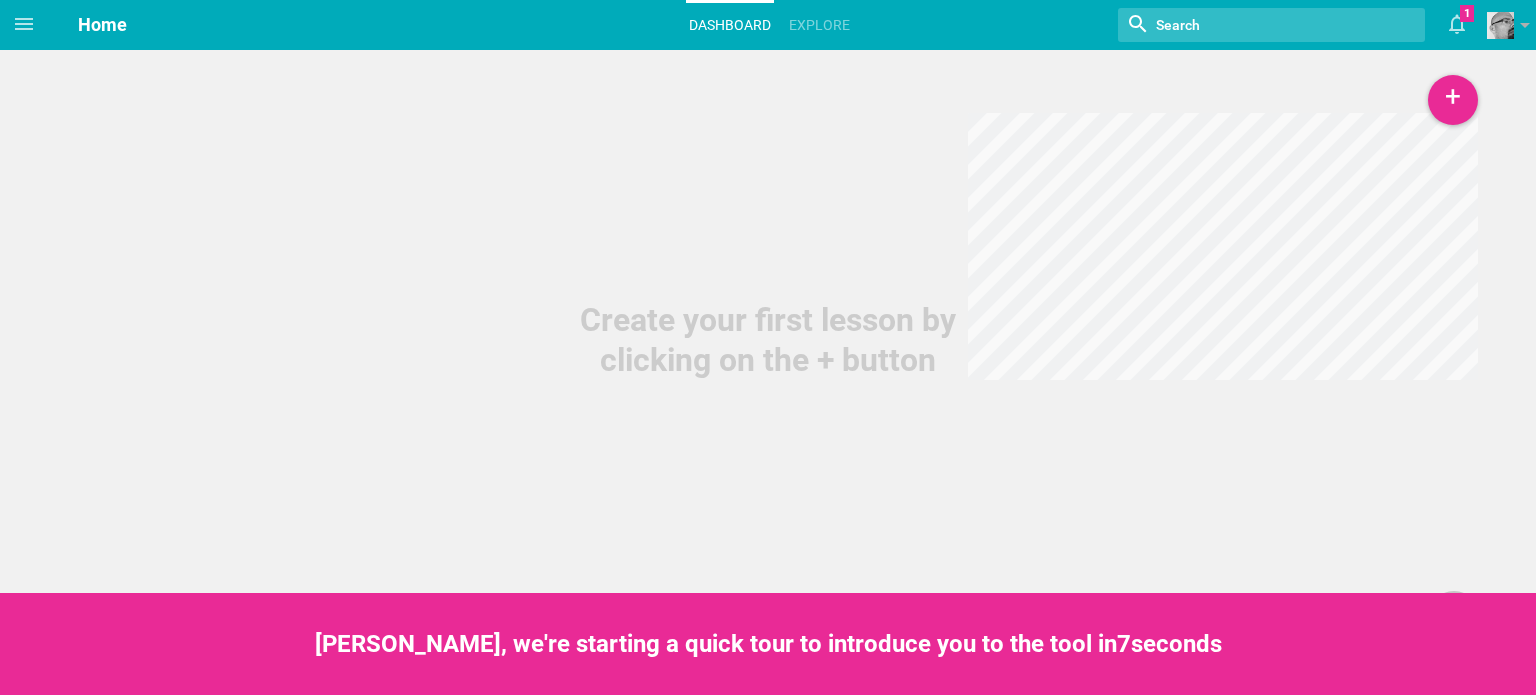 scroll, scrollTop: 0, scrollLeft: 0, axis: both 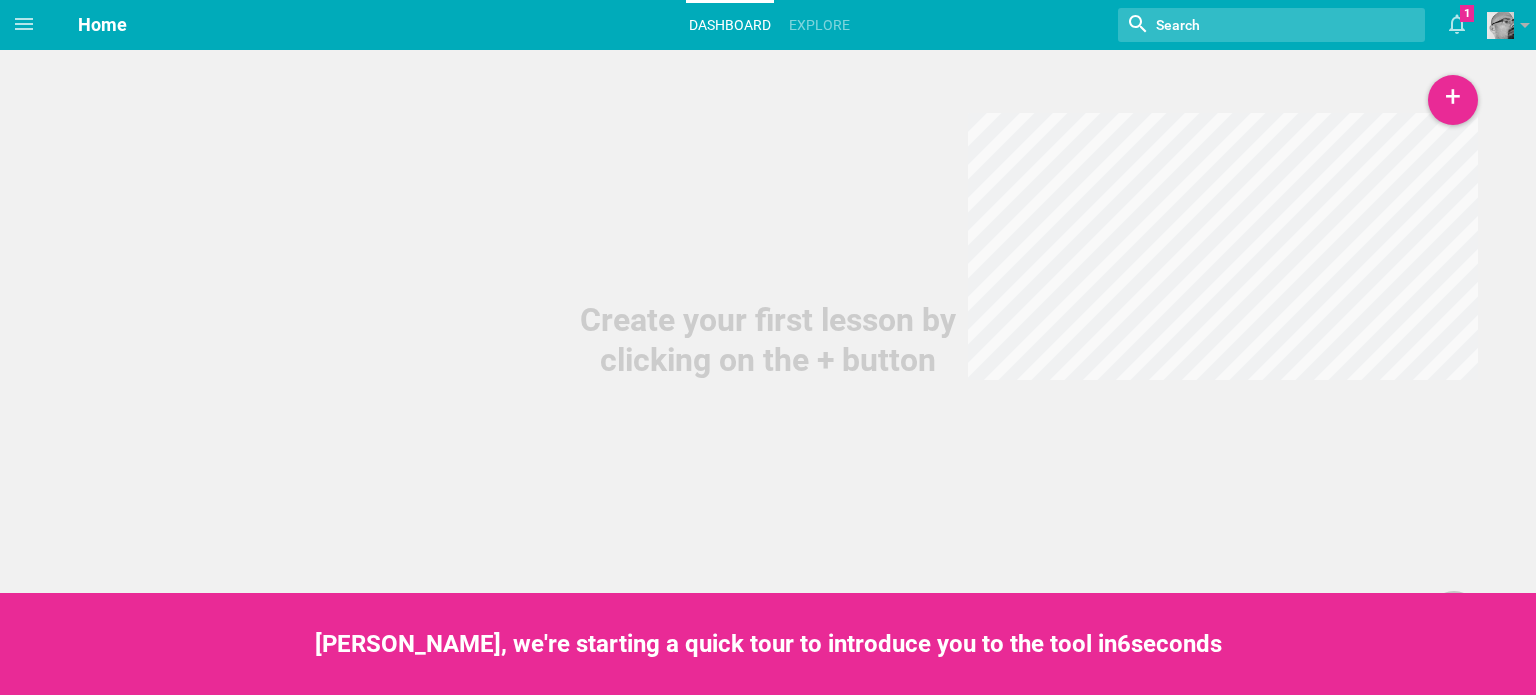 click on "Home Planner My Libraries My Curriculum My Files Home Dashboard Explore Nothing found with term ""   1 Moe is now following you View my profile Groups Create a school or team site My preferences Logout Congratulations! Your school site is now ready to welcome colleagues at https: // opencurriculum . org Copy + Lesson Unit Course Create your first lesson by clicking on the + button Maya Chat Activities and strategies How to... undefined [PERSON_NAME], we're starting a quick tour to introduce you to the tool in  6  seconds Cancel OK Add a link within your Google Drive? Do you want us to add a link to this plan in your Google Drive? If you click "OK", we will ask you for permission to create such links inside your Google Drive to the curriculum you create here, so that you can easily access your curriculum without opening OpenCurriculum. The tool won't be able to see or interfere with anything else in your Drive. That said, if you don't want this feature, you may deny the permission. I am not interested Cancel Close" at bounding box center (768, 347) 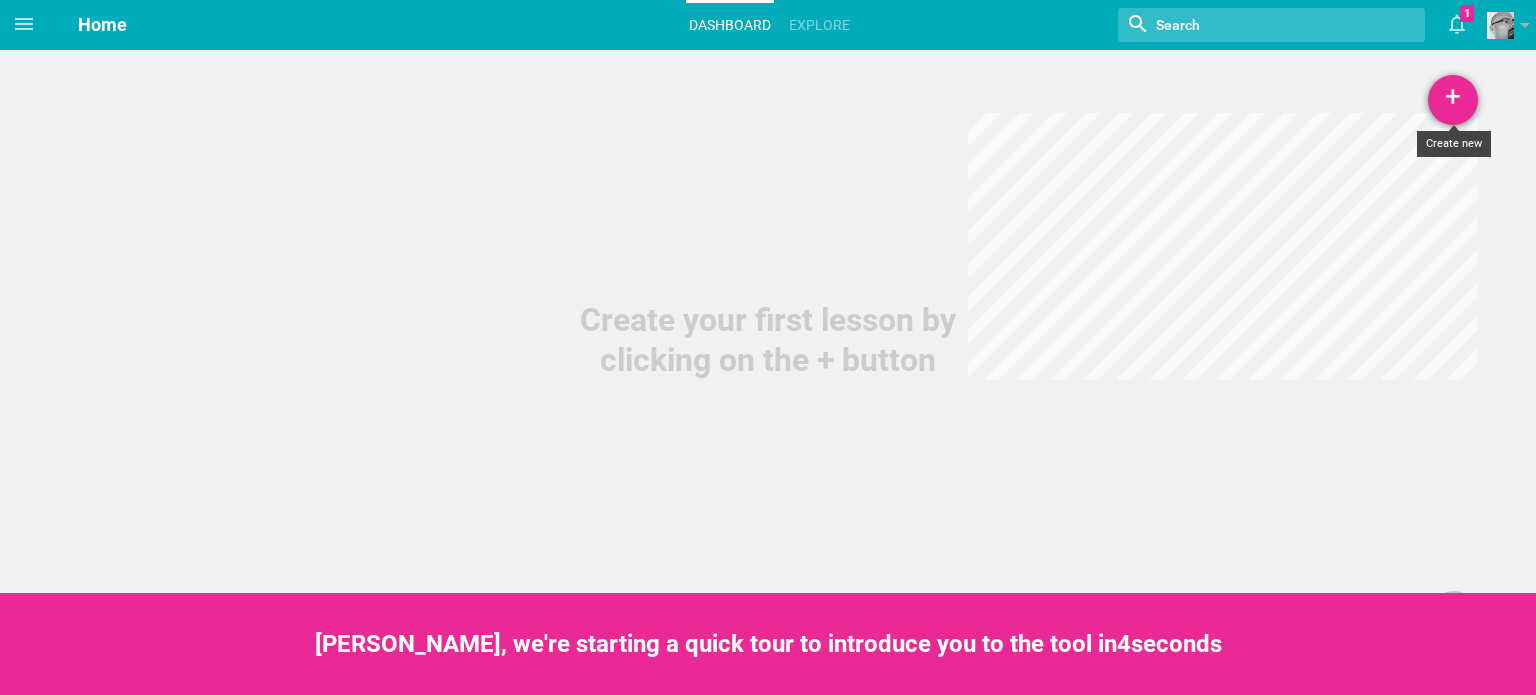 click on "+" at bounding box center [1453, 100] 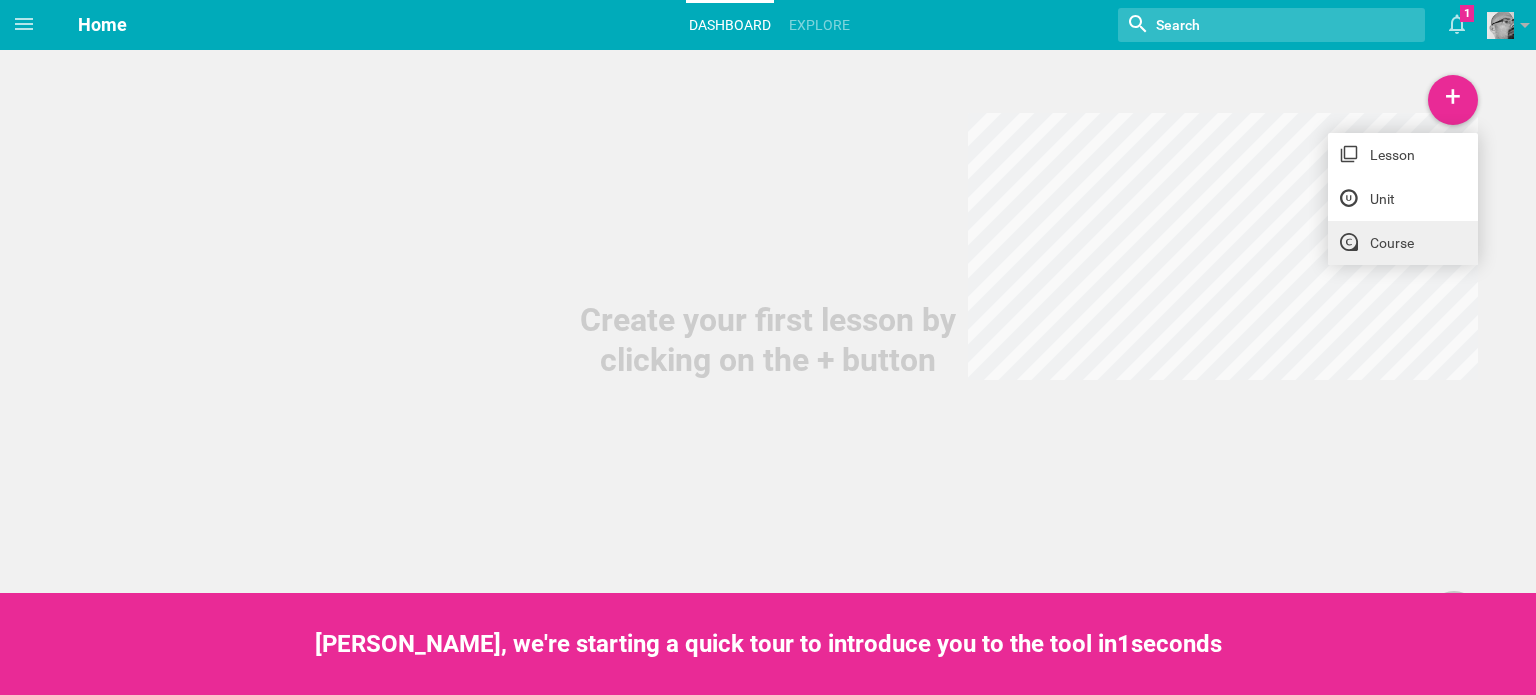 click on "Course" at bounding box center (1403, 243) 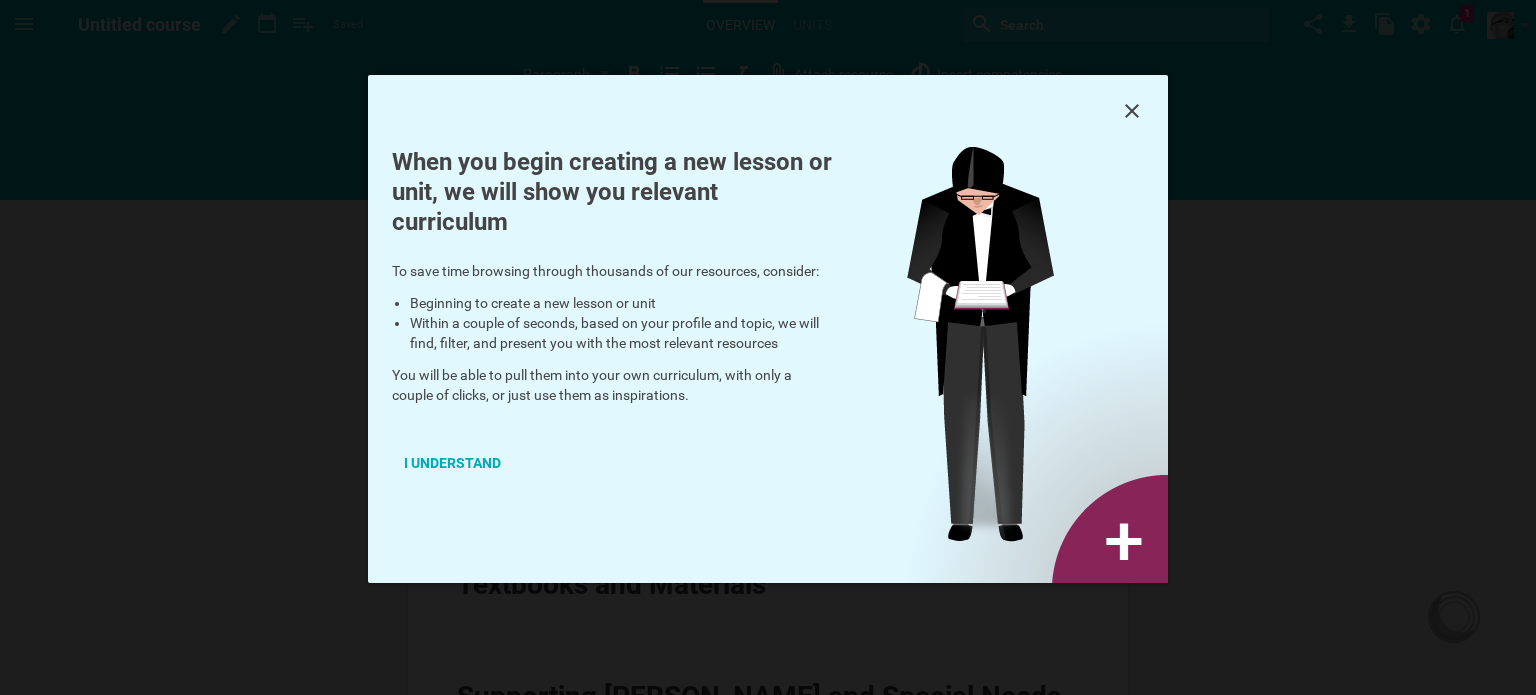 scroll, scrollTop: 0, scrollLeft: 0, axis: both 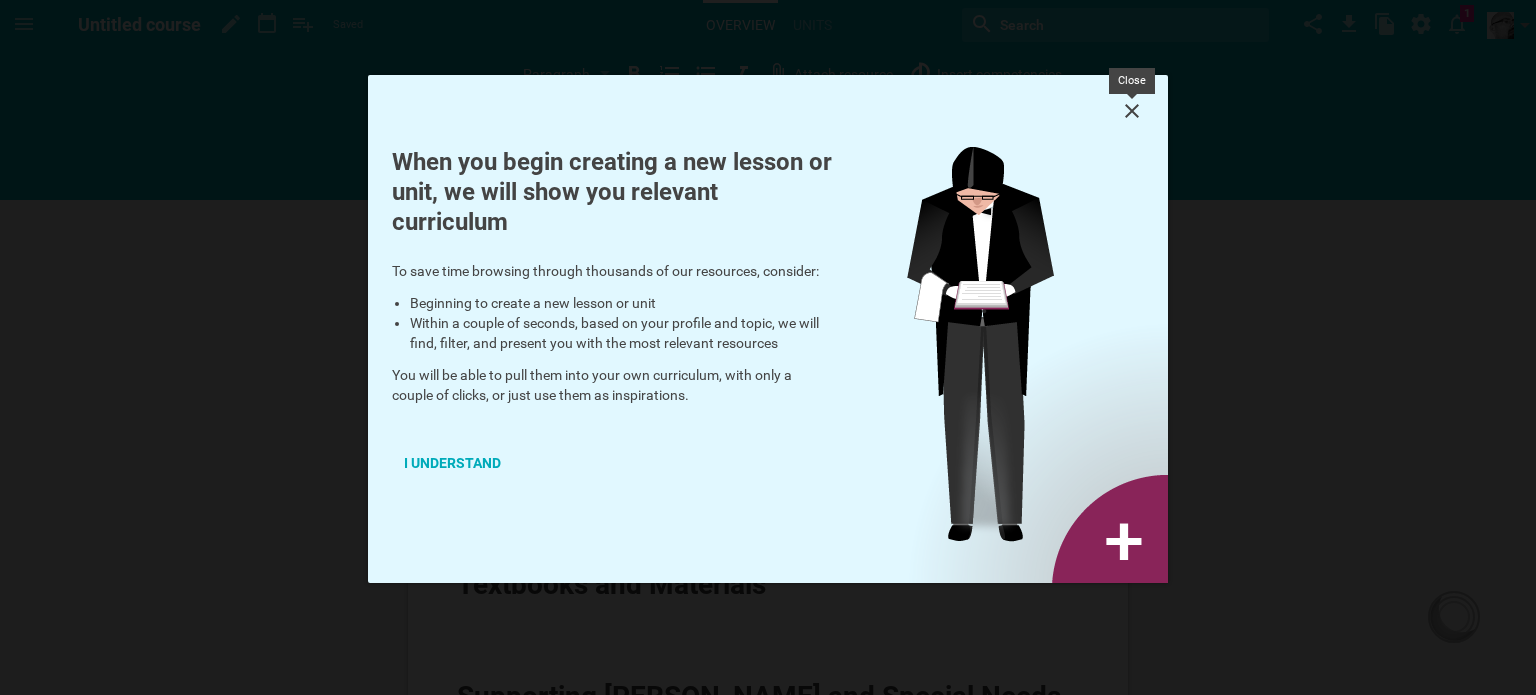 click at bounding box center [1132, 113] 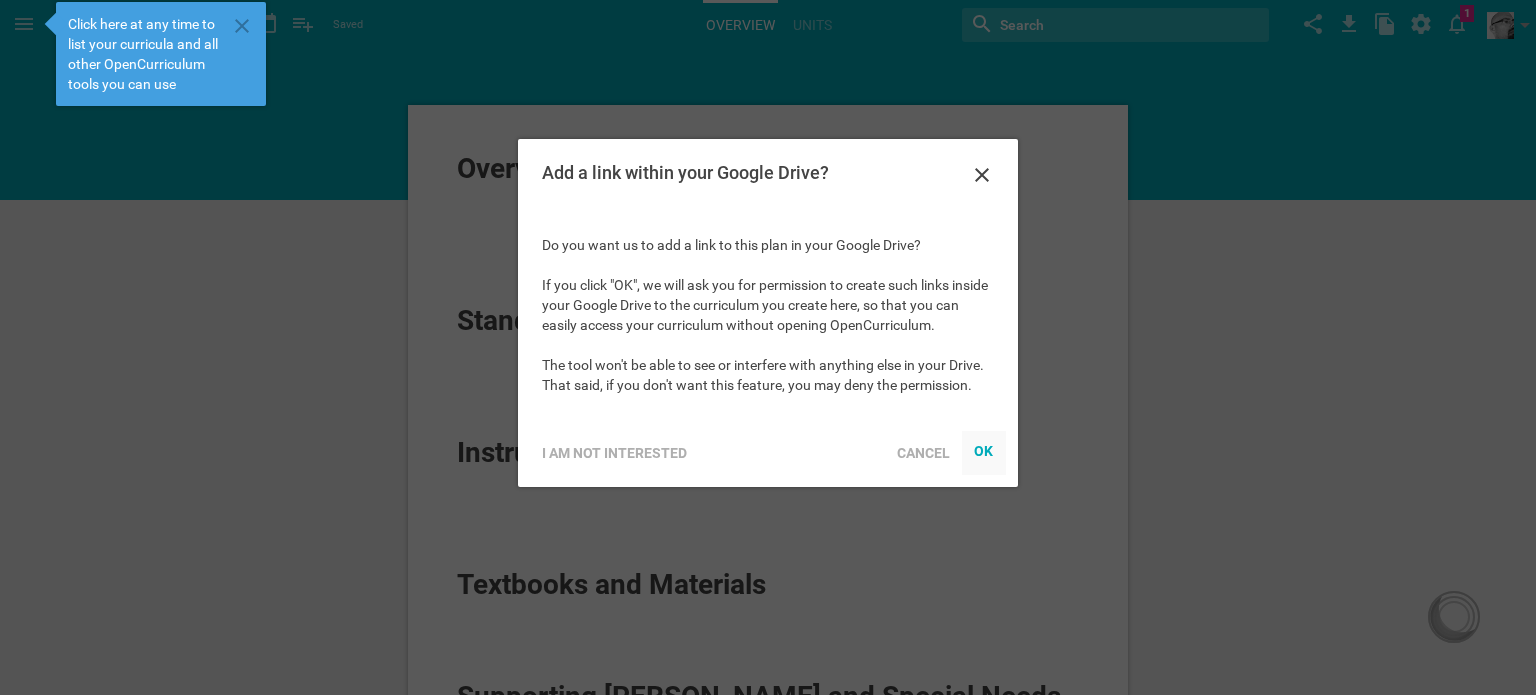 click on "OK" at bounding box center [984, 450] 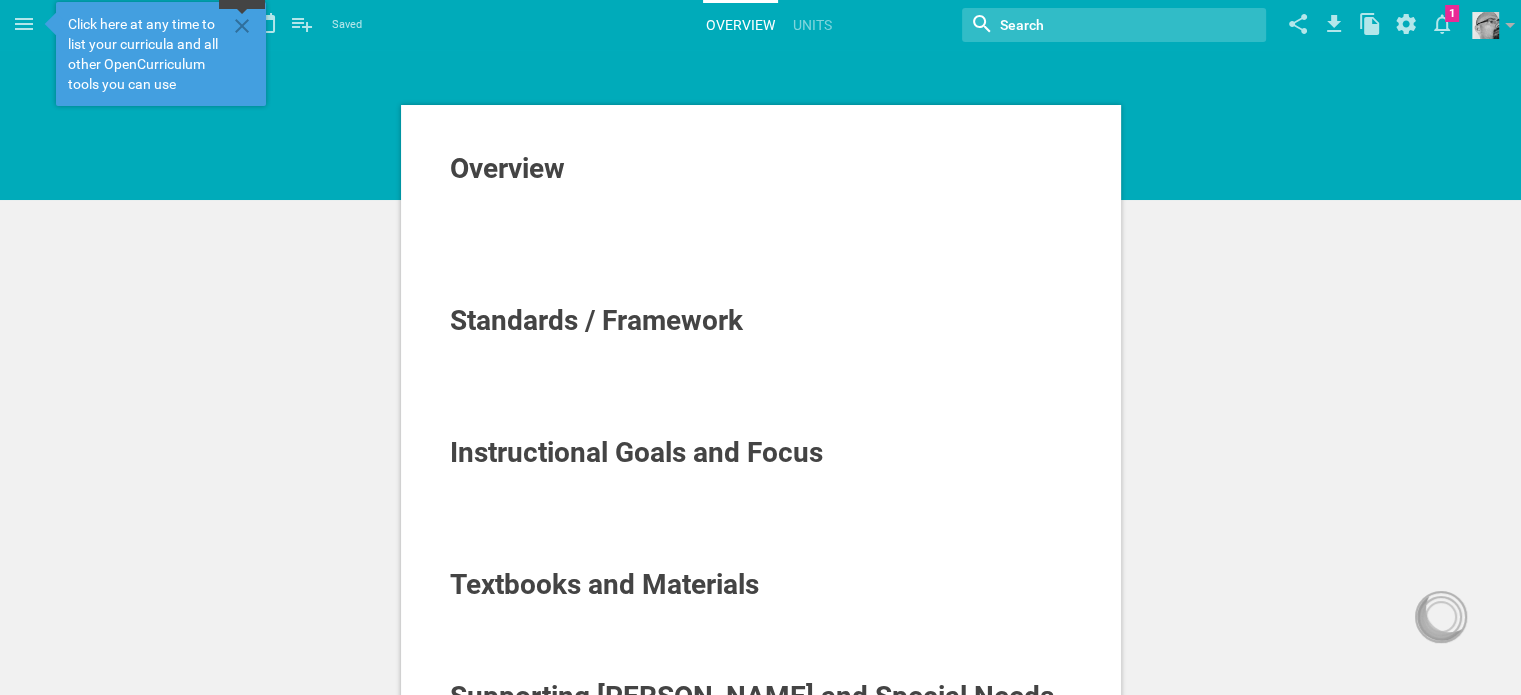 click 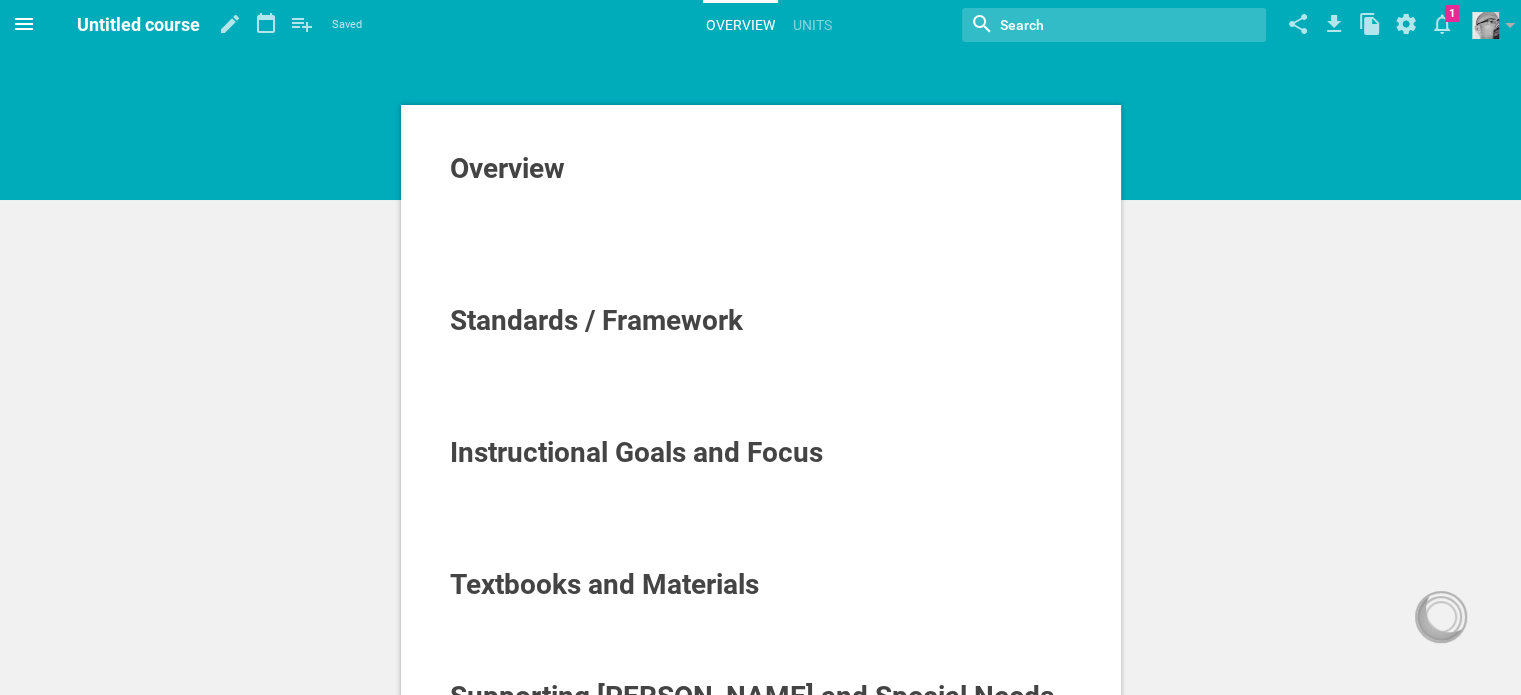 click at bounding box center [24, 24] 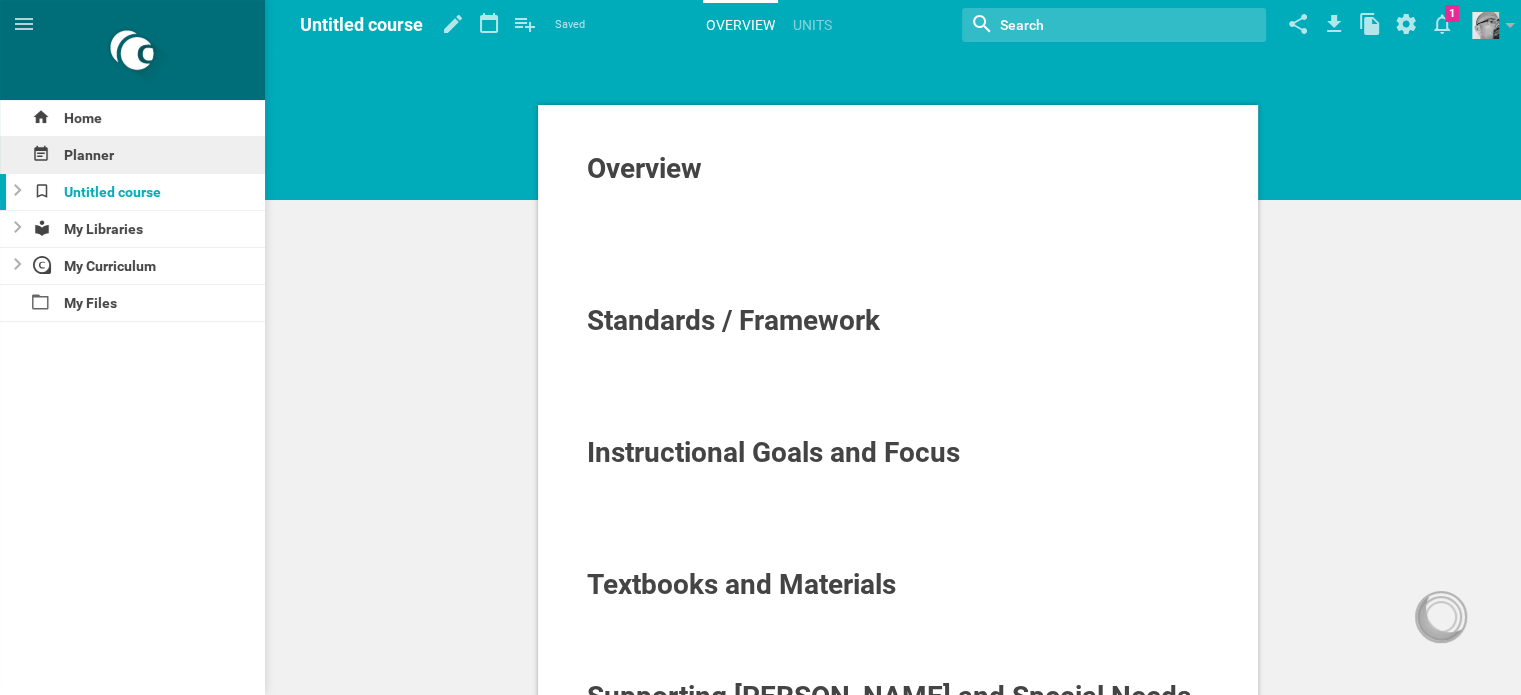 click on "Planner" at bounding box center (132, 155) 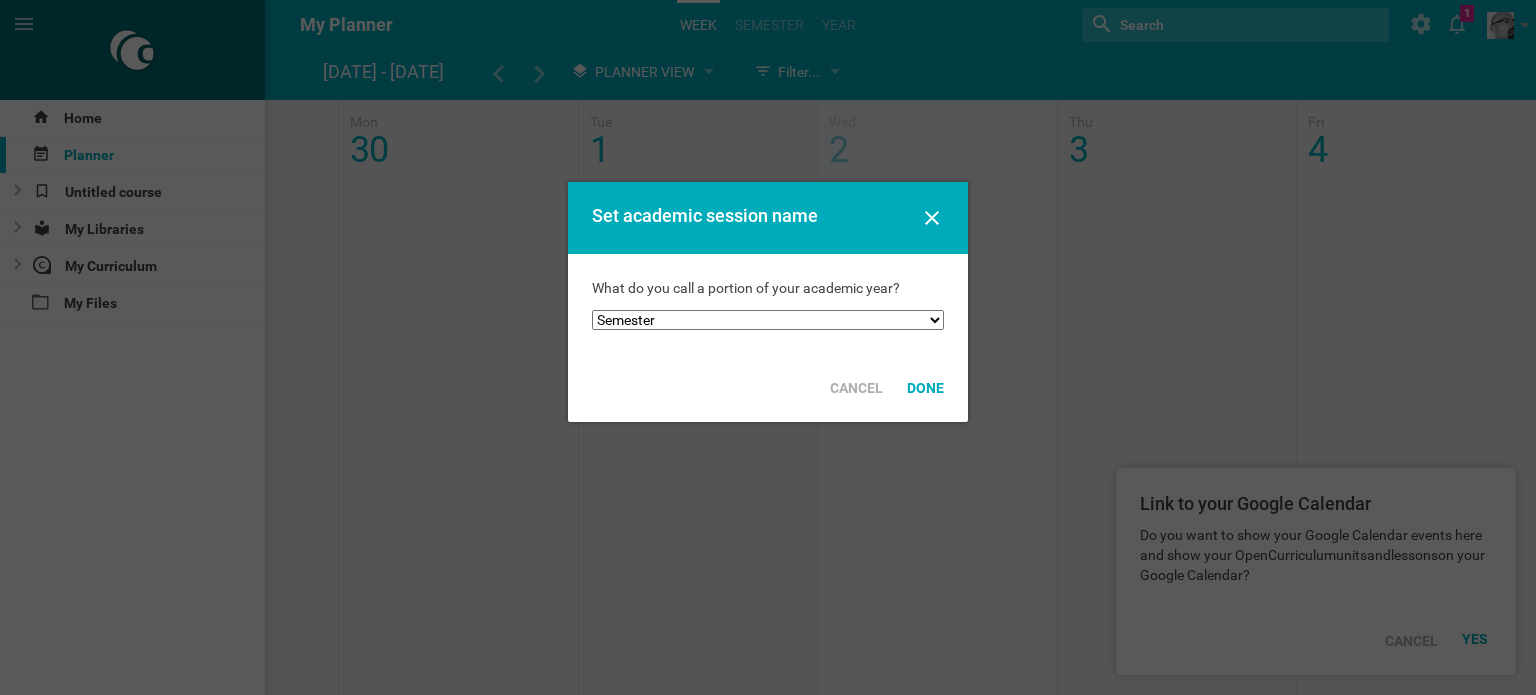 scroll, scrollTop: 0, scrollLeft: 0, axis: both 